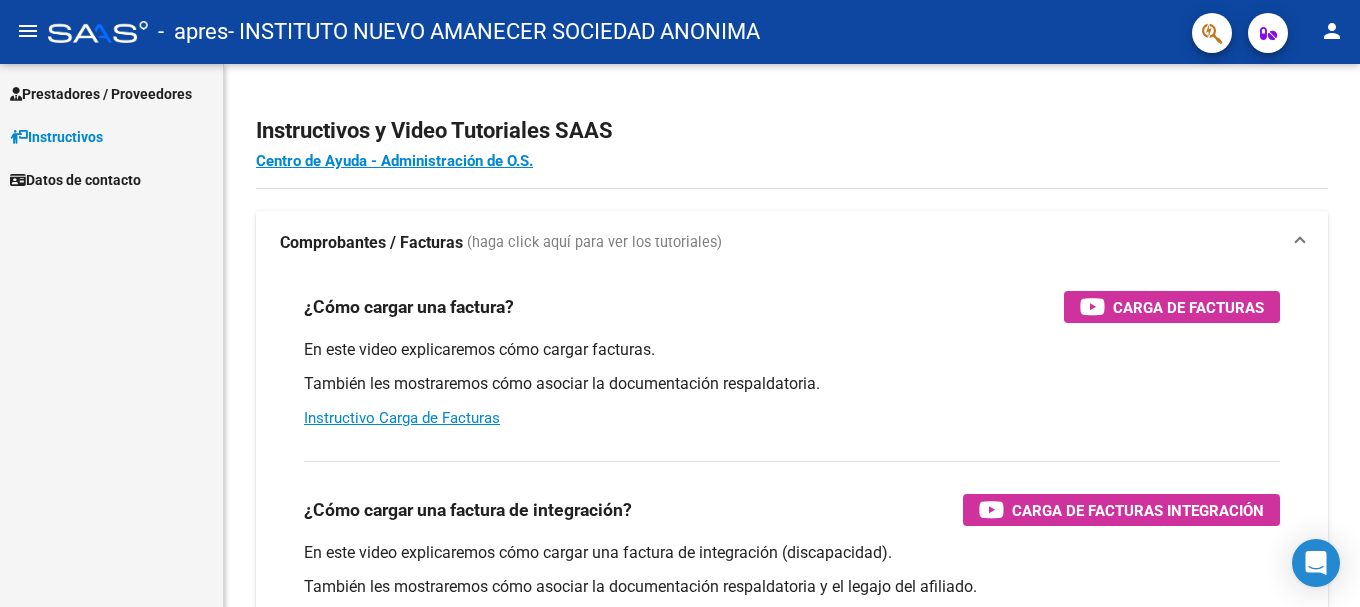 scroll, scrollTop: 0, scrollLeft: 0, axis: both 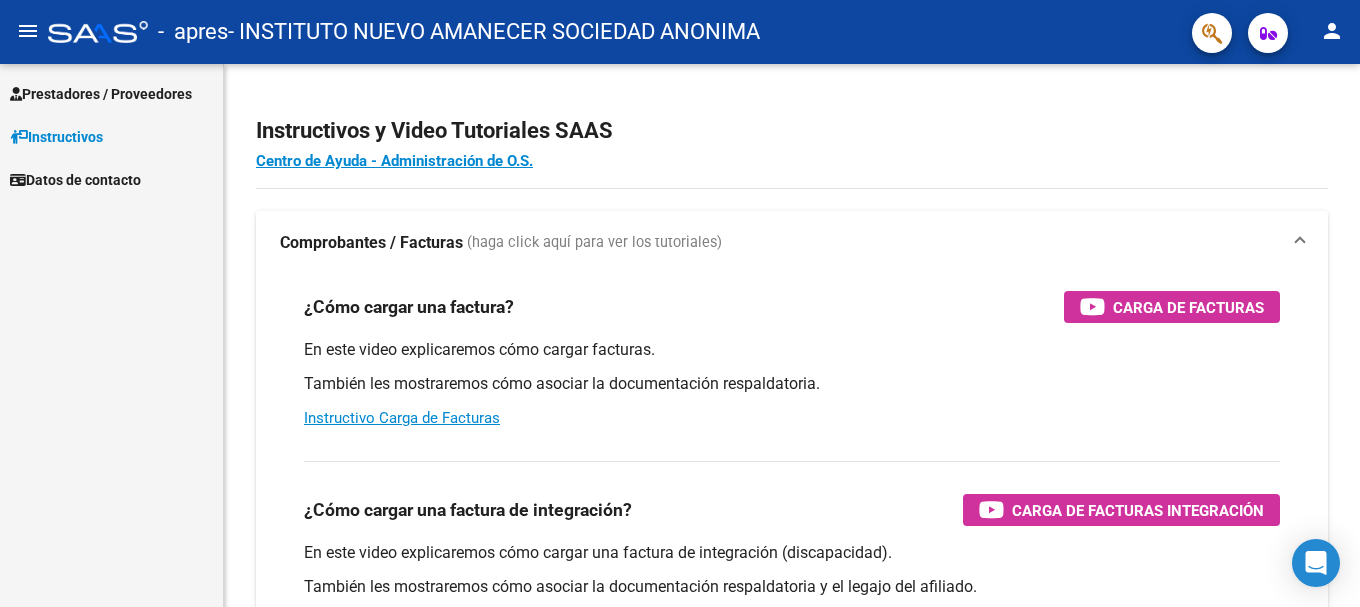 click on "Prestadores / Proveedores" at bounding box center [101, 94] 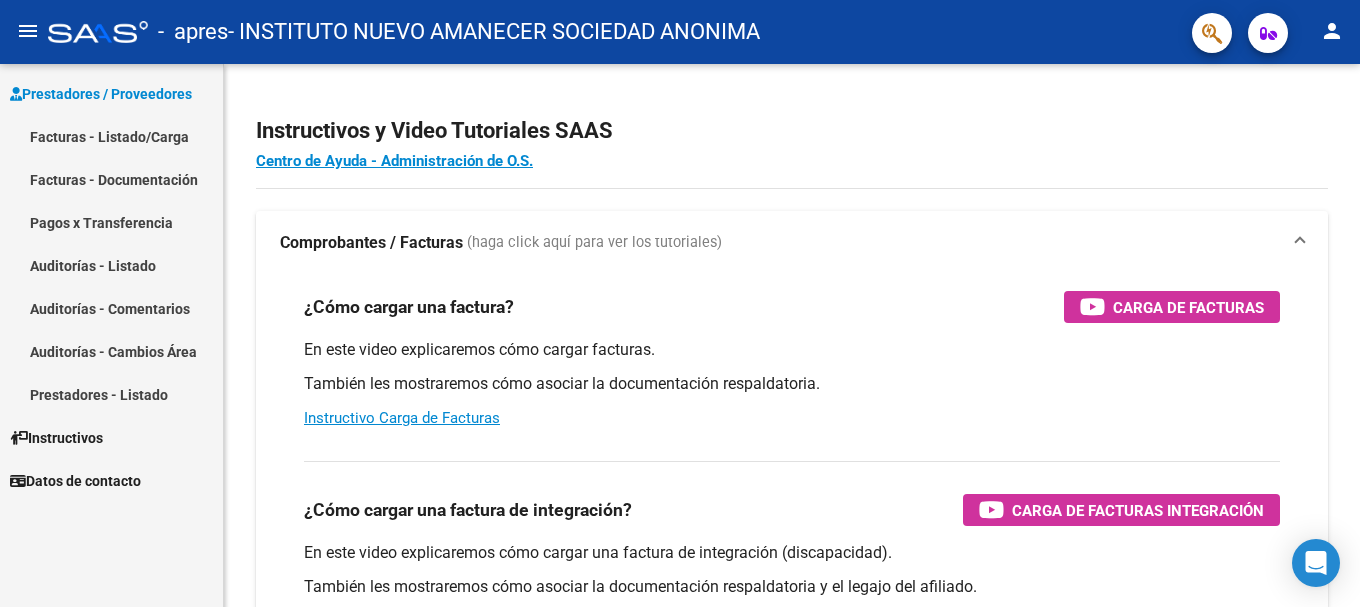 click on "Facturas - Listado/Carga" at bounding box center [111, 136] 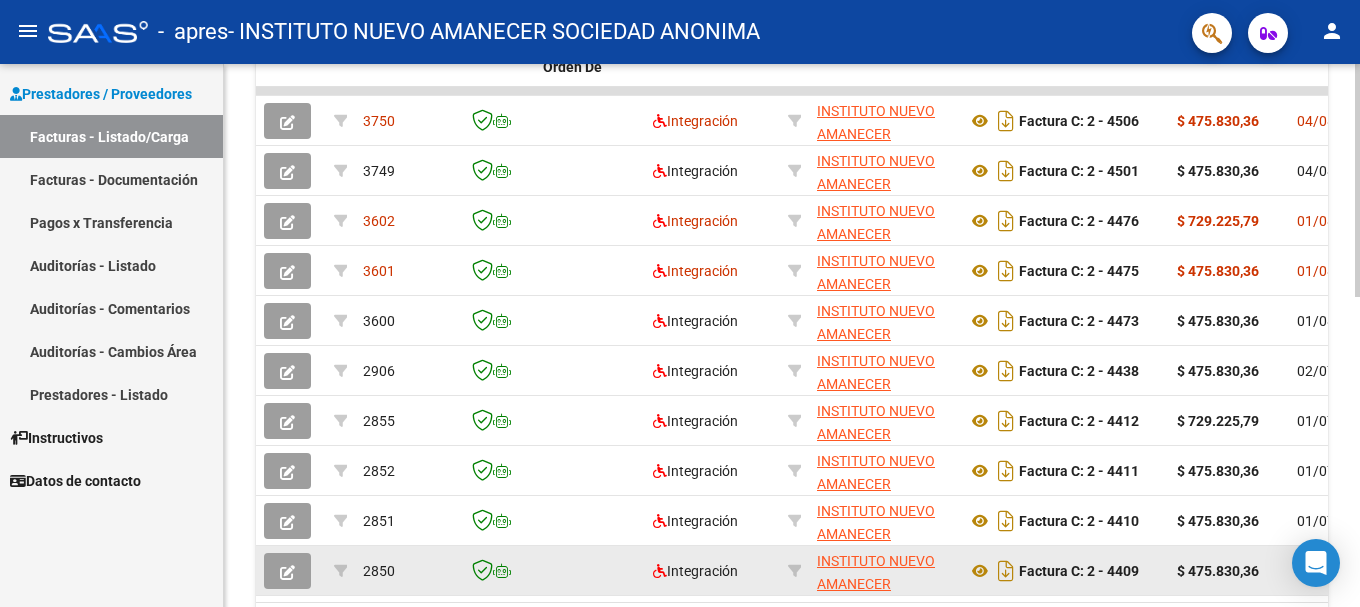 scroll, scrollTop: 699, scrollLeft: 0, axis: vertical 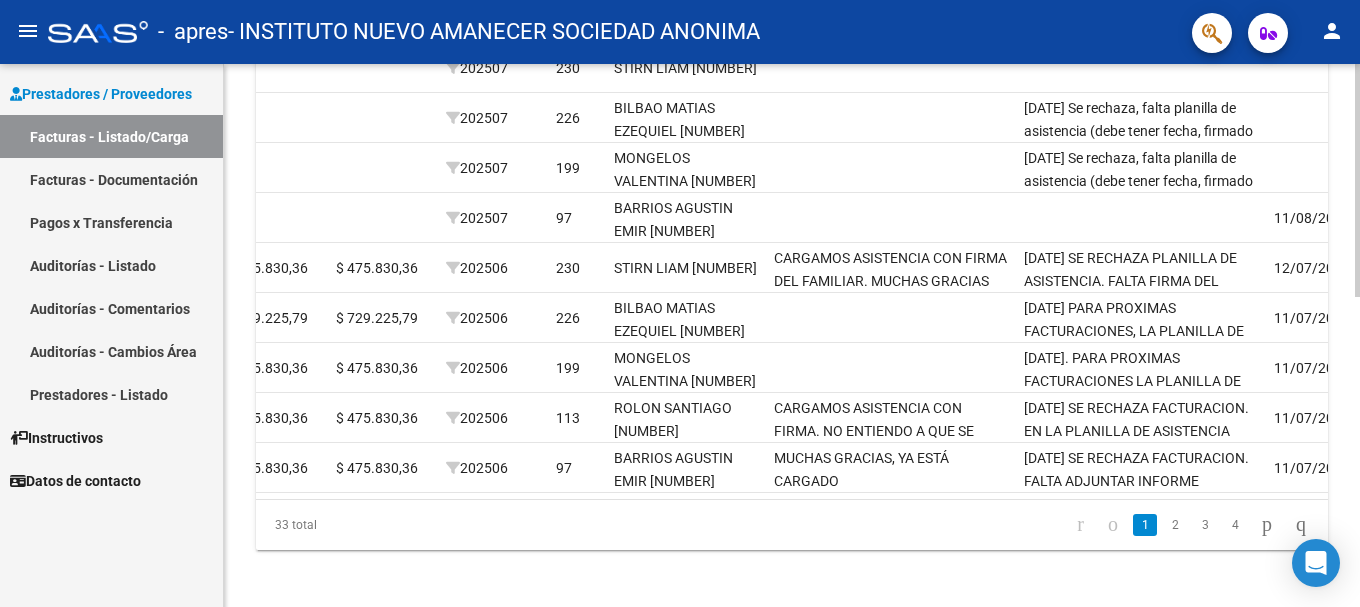 click 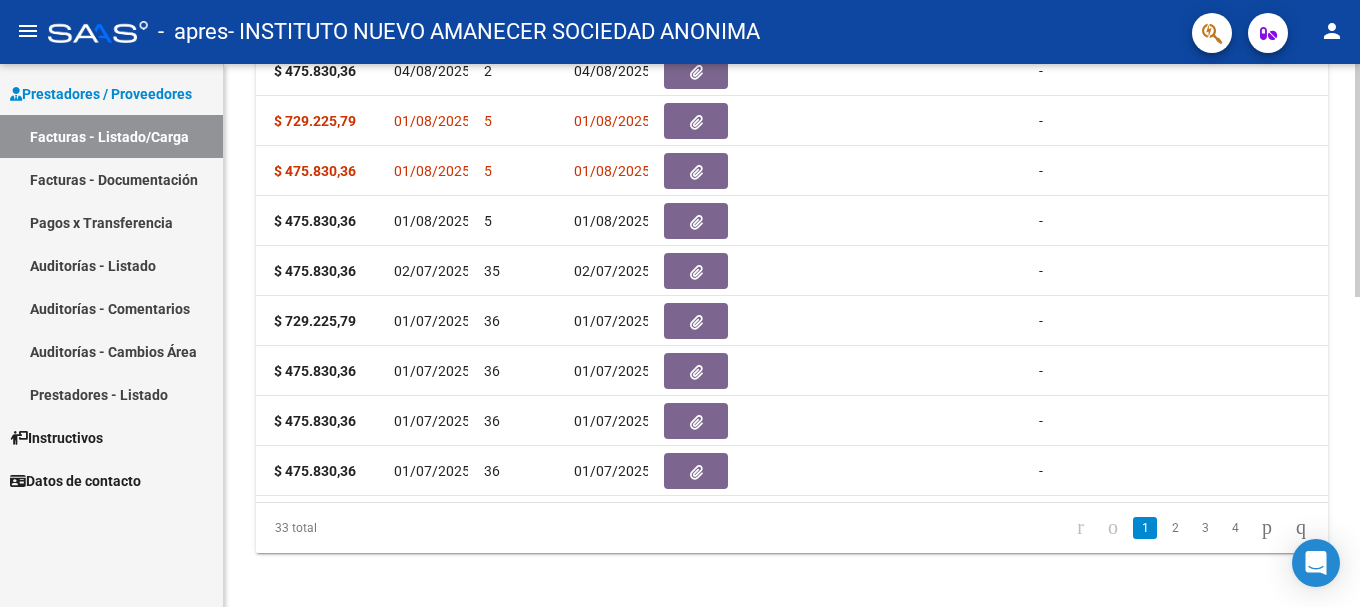 scroll, scrollTop: 0, scrollLeft: 858, axis: horizontal 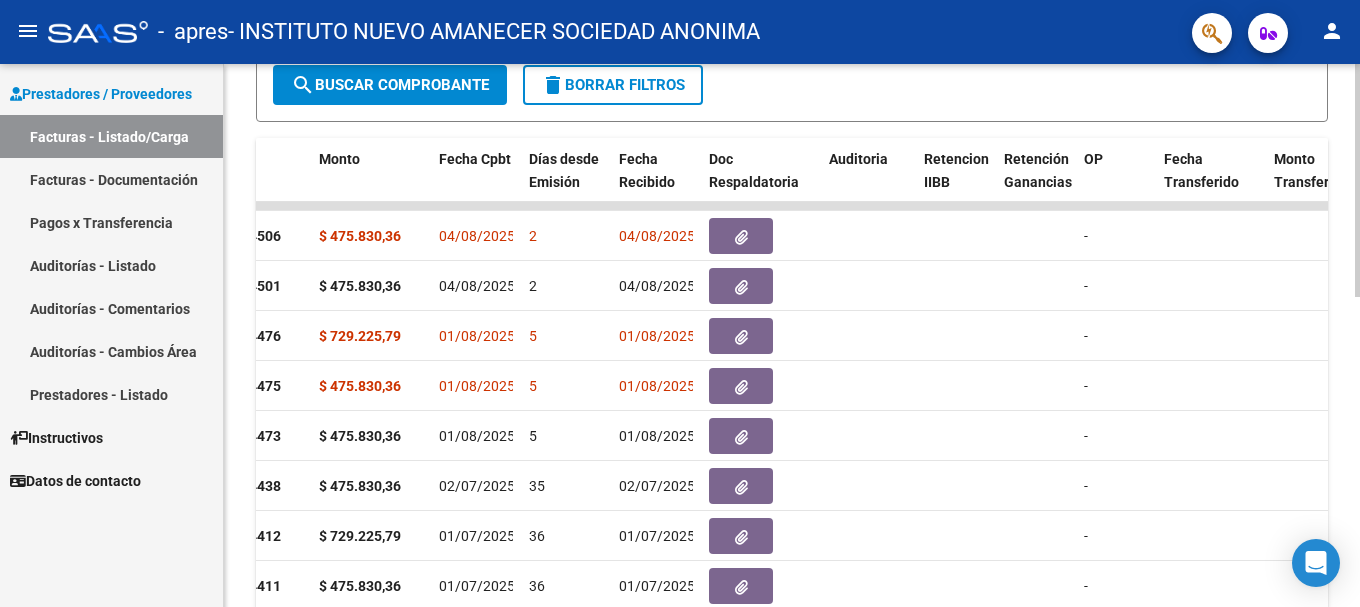 click 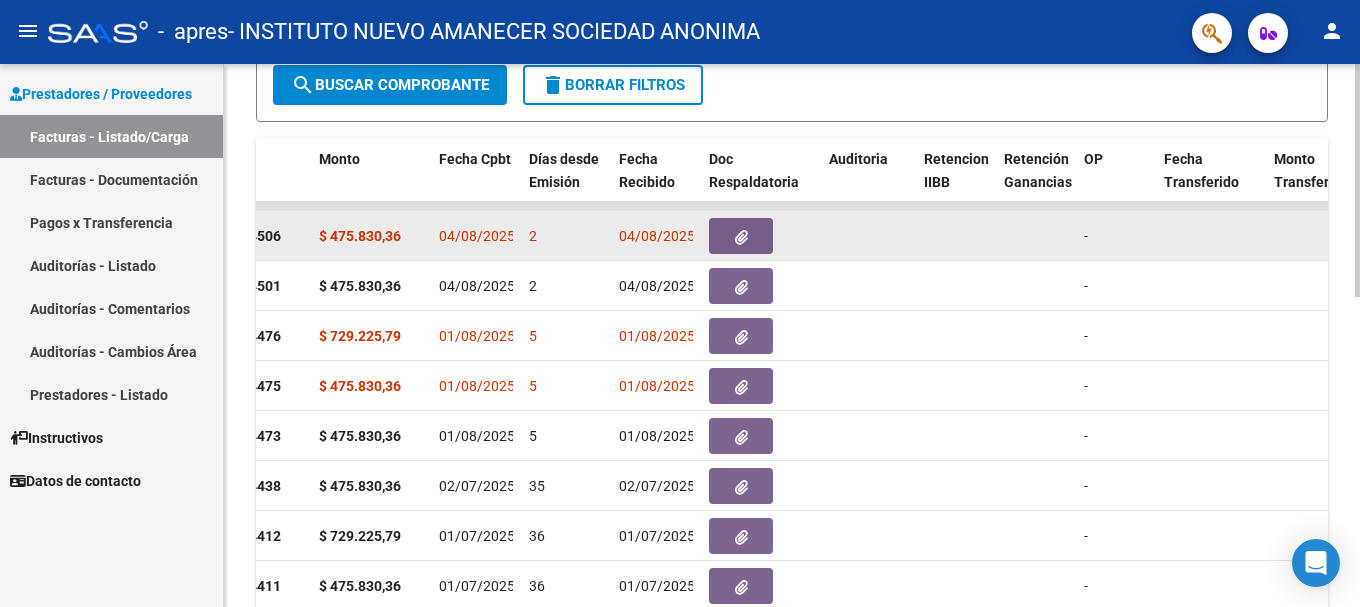 click 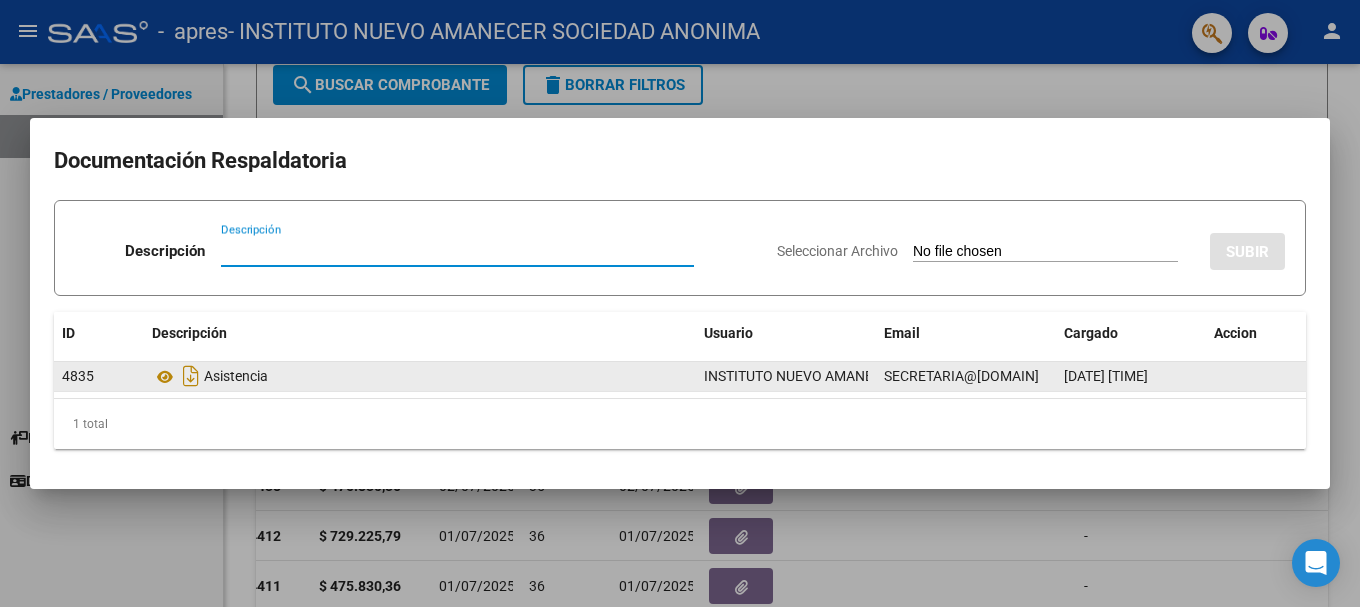 click 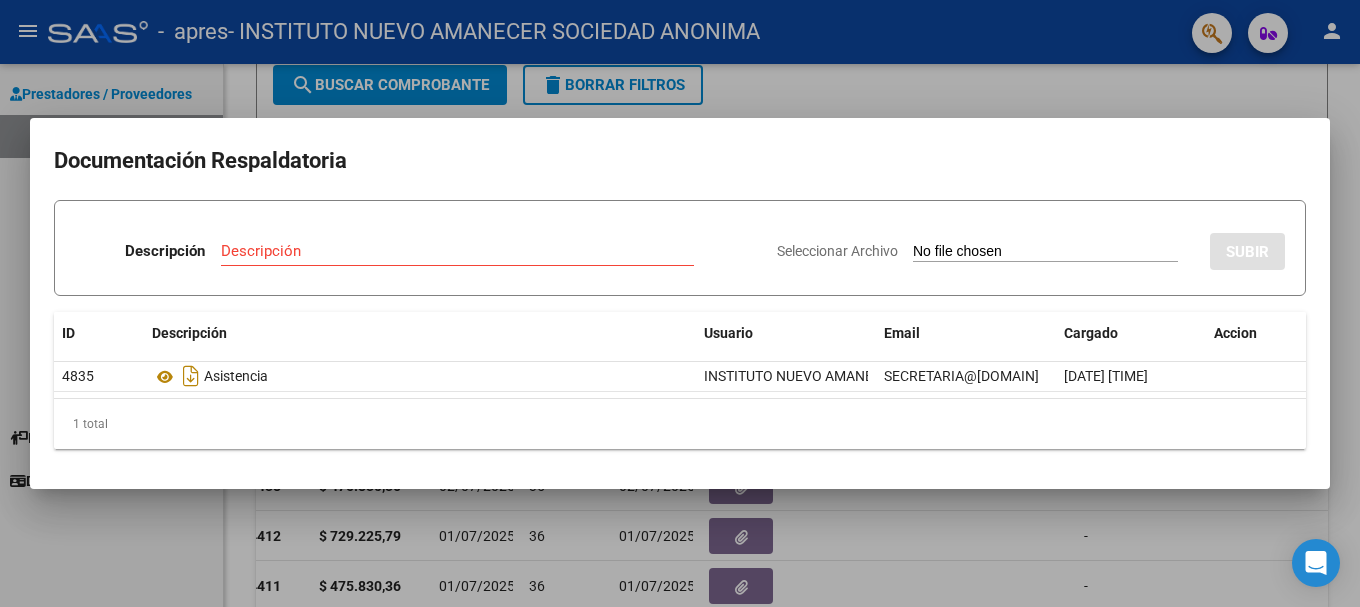 click on "Descripción" at bounding box center [457, 251] 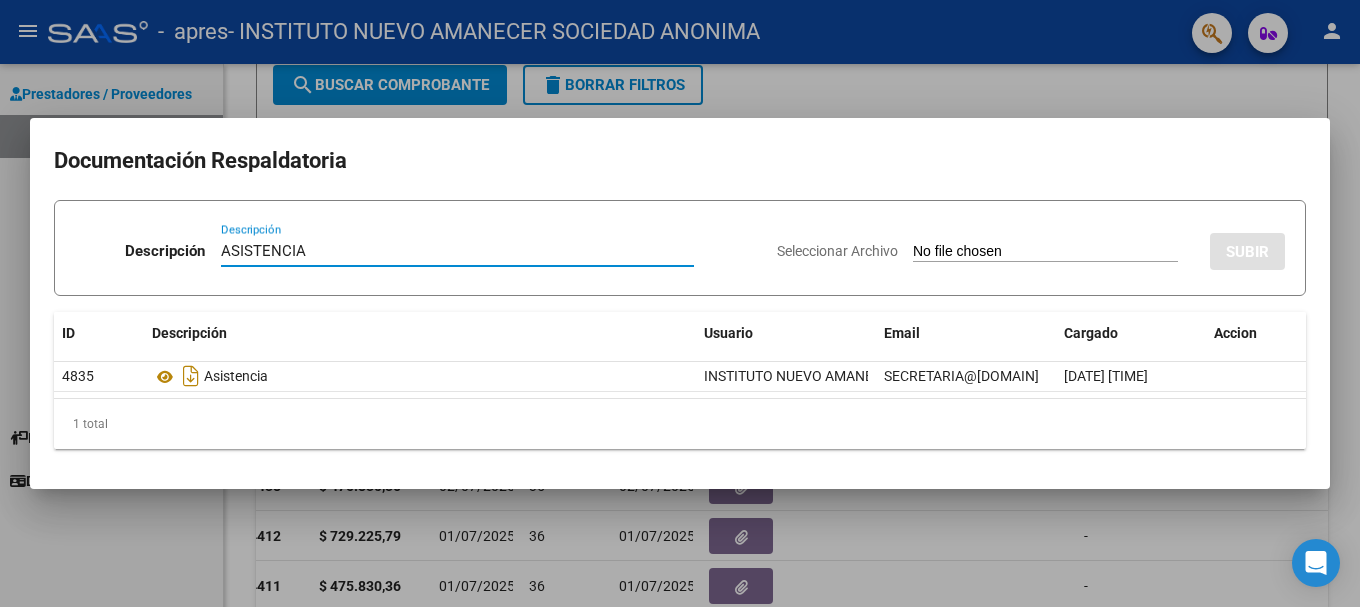 type on "ASISTENCIA" 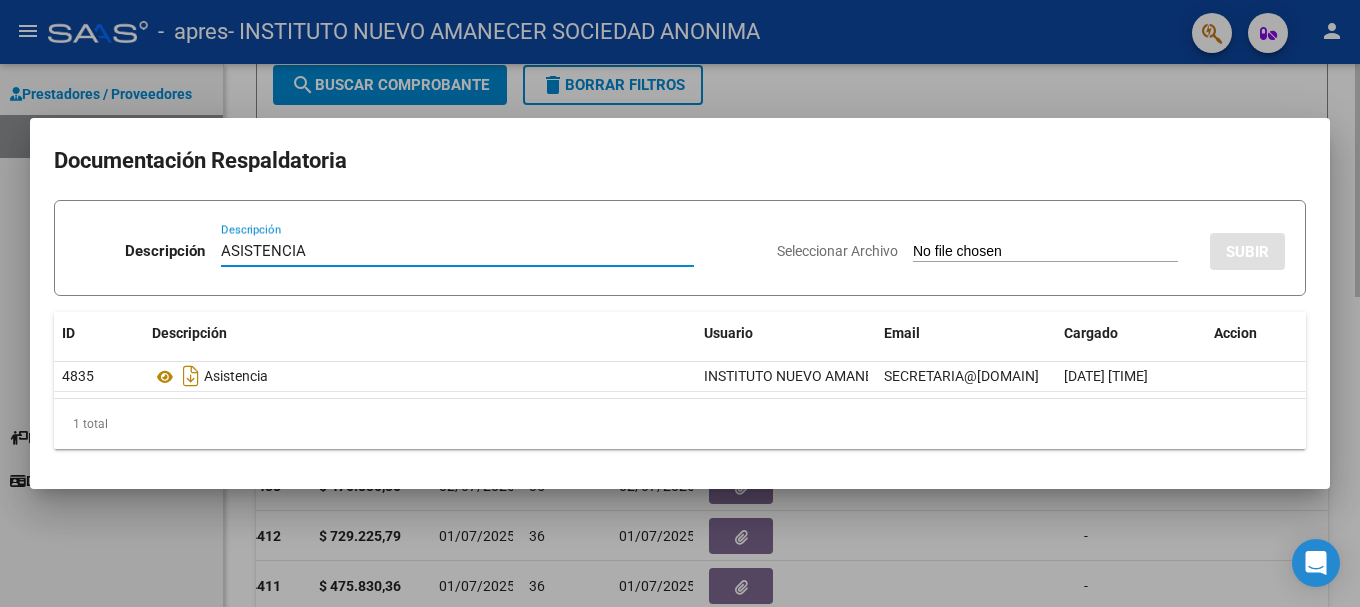 drag, startPoint x: 1137, startPoint y: 96, endPoint x: 1126, endPoint y: 101, distance: 12.083046 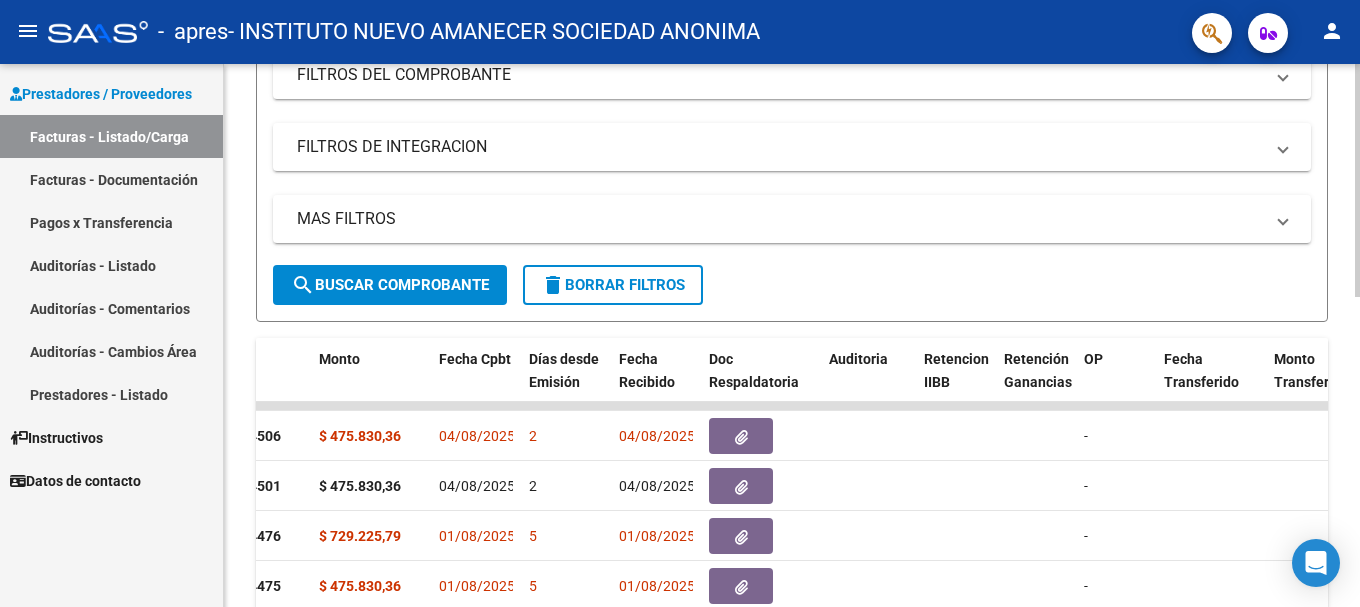 scroll, scrollTop: 684, scrollLeft: 0, axis: vertical 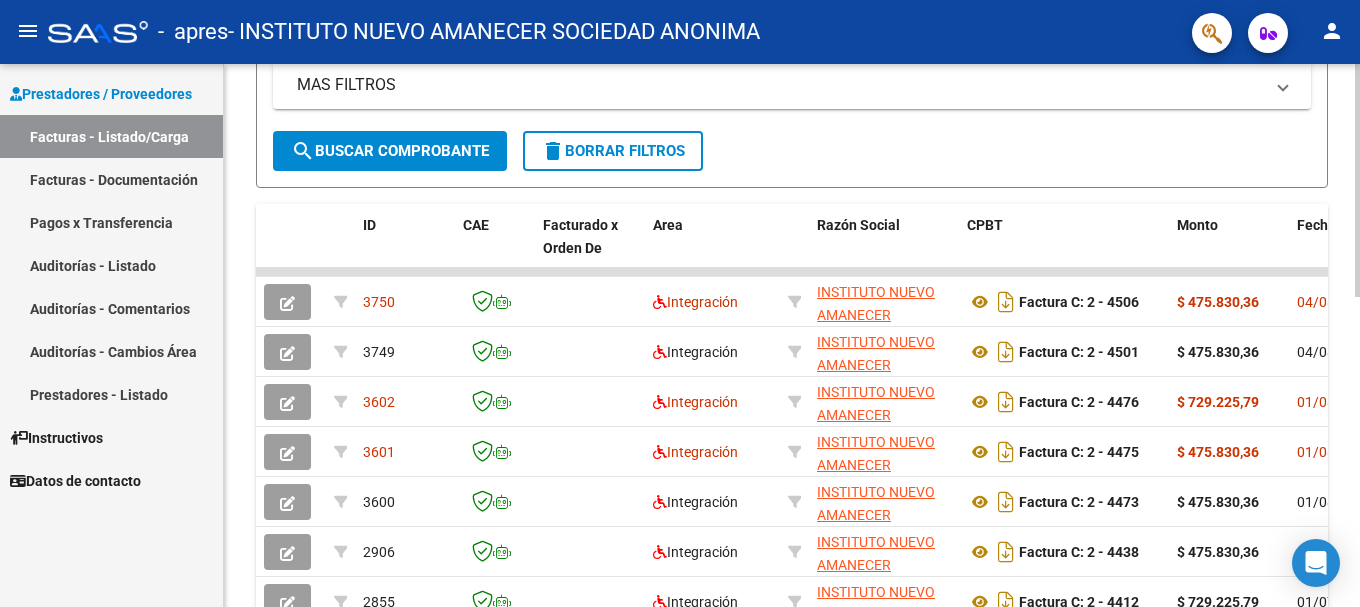 click on "Video tutorial   PRESTADORES -> Listado de CPBTs Emitidos por Prestadores / Proveedores (alt+q)   Cargar Comprobante
cloud_download  CSV  cloud_download  EXCEL  cloud_download  Estandar   Descarga Masiva
Filtros Id Area Area Todos Confirmado   Mostrar totalizadores   FILTROS DEL COMPROBANTE  Comprobante Tipo Comprobante Tipo Start date – End date Fec. Comprobante Desde / Hasta Días Emisión Desde(cant. días) Días Emisión Hasta(cant. días) CUIT / Razón Social Pto. Venta Nro. Comprobante Código SSS CAE Válido CAE Válido Todos Cargado Módulo Hosp. Todos Tiene facturacion Apócrifa Hospital Refes  FILTROS DE INTEGRACION  Período De Prestación Campos del Archivo de Rendición Devuelto x SSS (dr_envio) Todos Rendido x SSS (dr_envio) Tipo de Registro Tipo de Registro Período Presentación Período Presentación Campos del Legajo Asociado (preaprobación) Afiliado Legajo (cuil/nombre) Todos Solo facturas preaprobadas  MAS FILTROS  Todos Con Doc. Respaldatoria Todos Con Trazabilidad Todos – – 2" 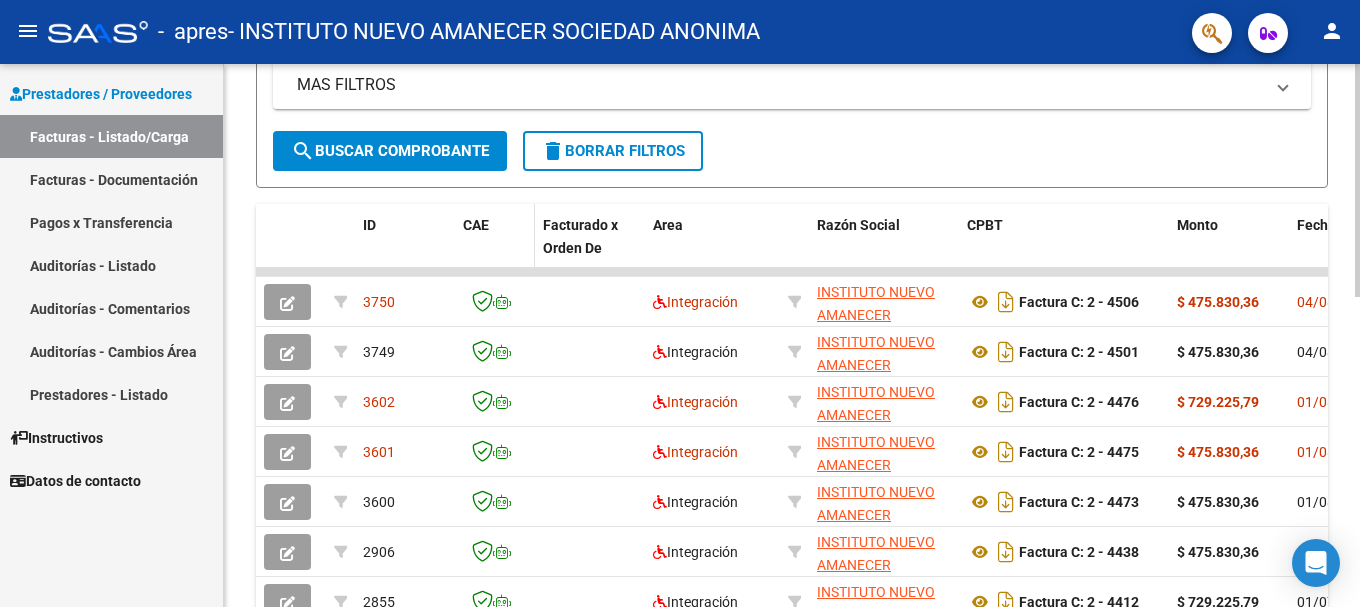 scroll, scrollTop: 411, scrollLeft: 0, axis: vertical 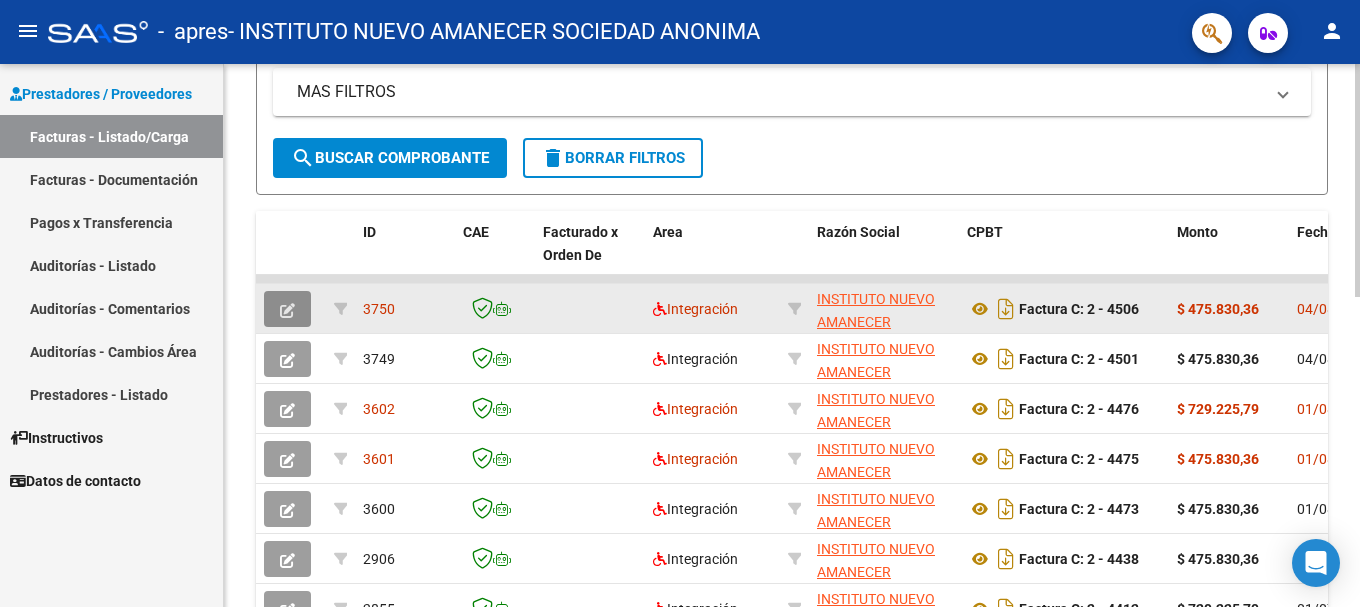 click 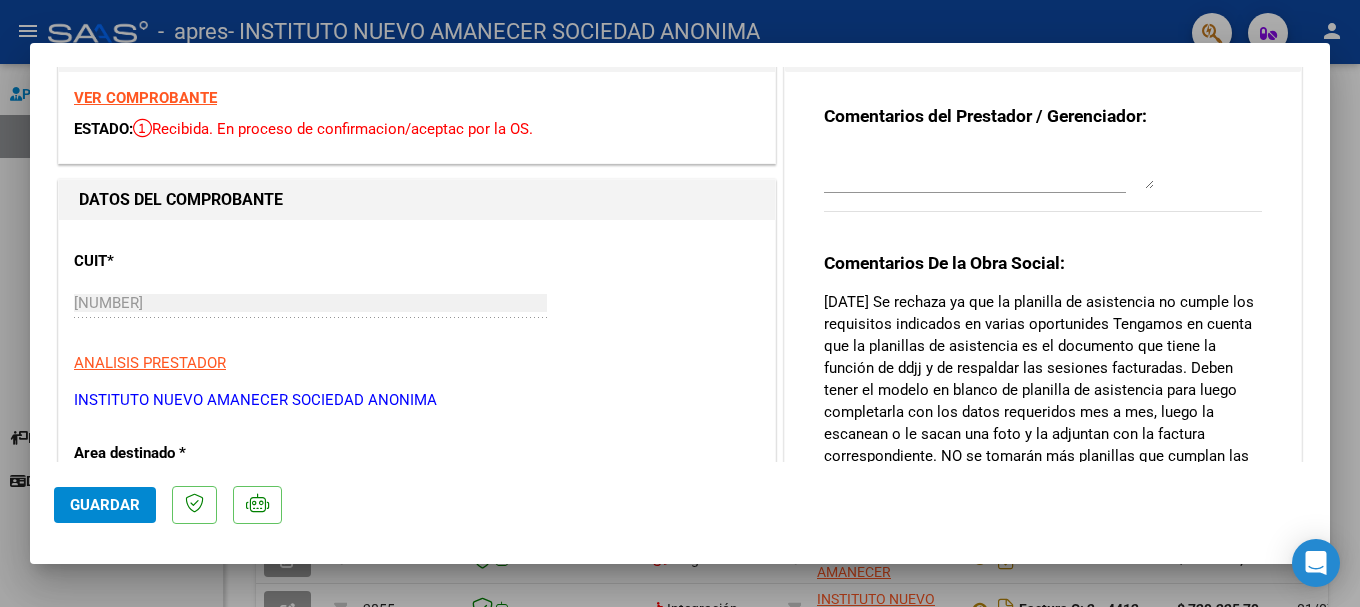 scroll, scrollTop: 0, scrollLeft: 0, axis: both 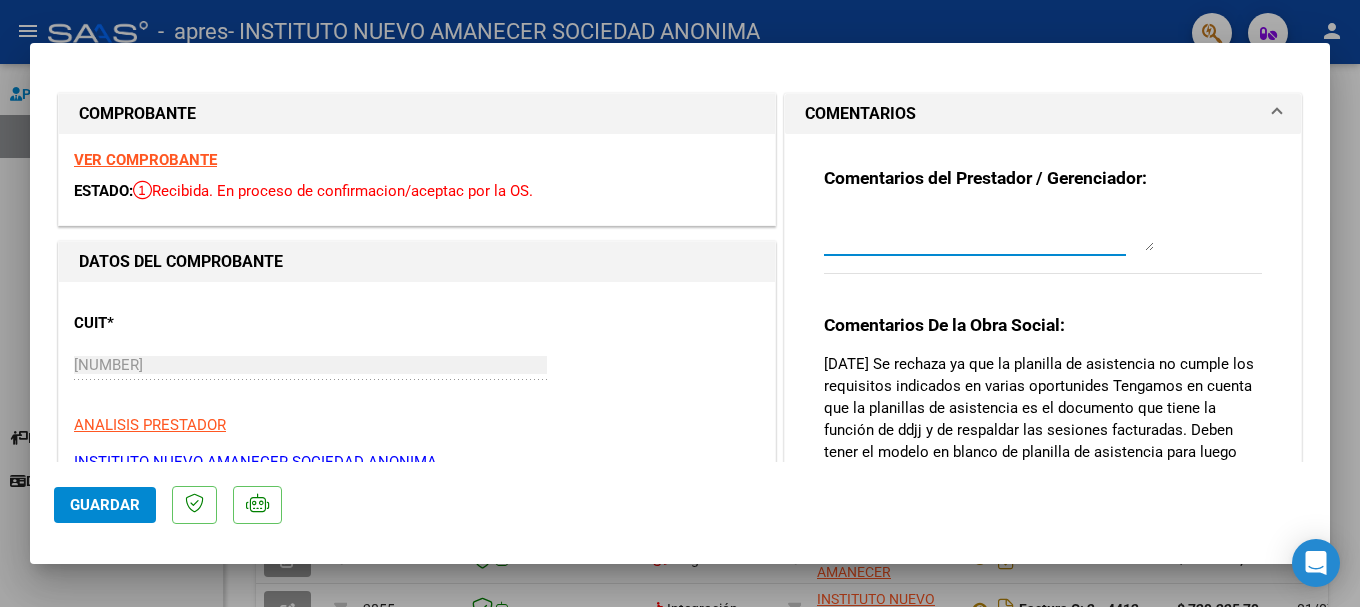 click at bounding box center (989, 231) 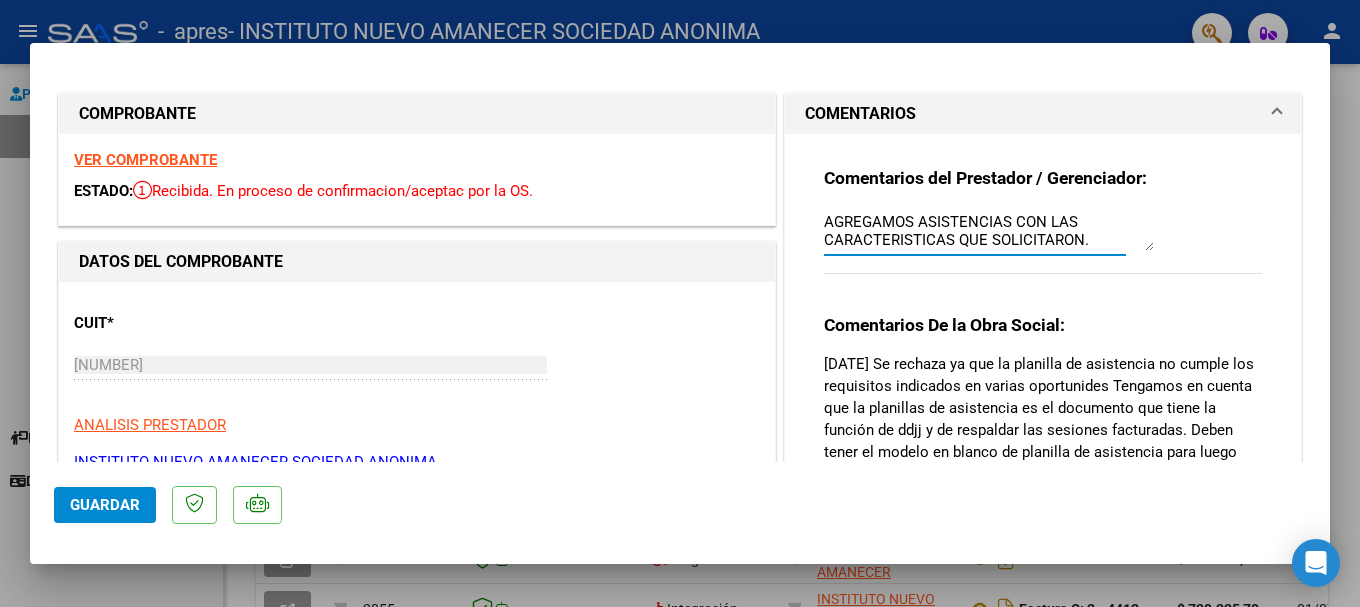 scroll, scrollTop: 16, scrollLeft: 0, axis: vertical 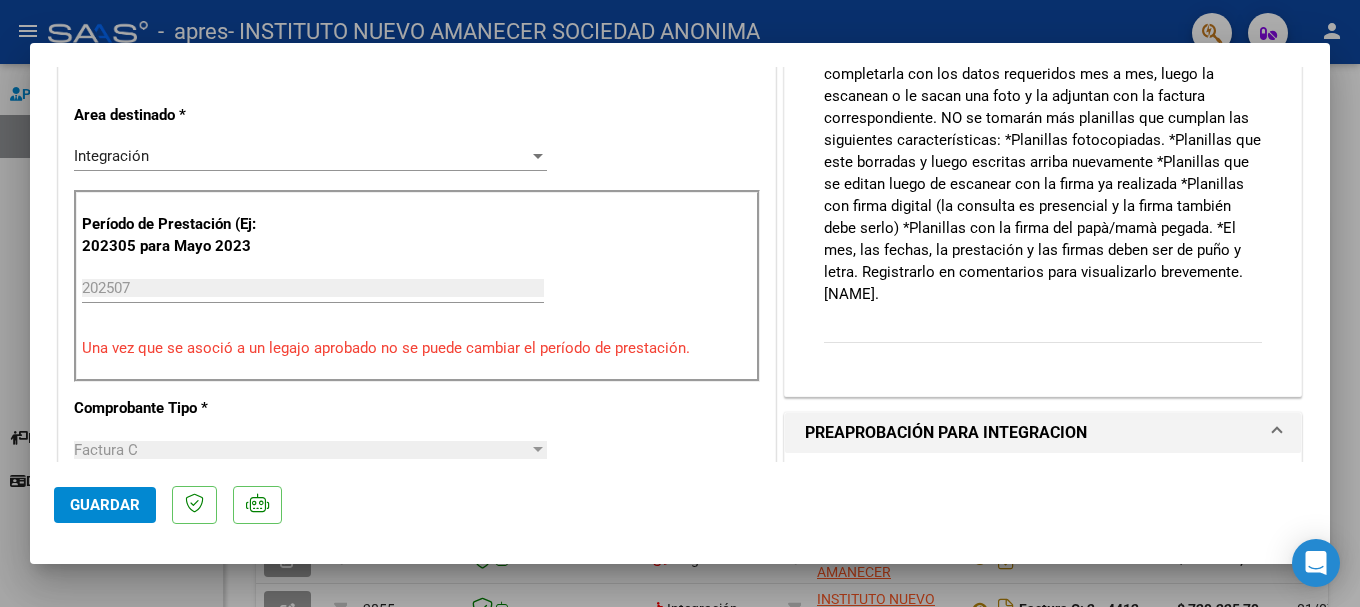 type on "AGREGAMOS ASISTENCIAS CON LAS CARACTERISTICAS QUE SOLICITARON. MUCHAS GRACIAS" 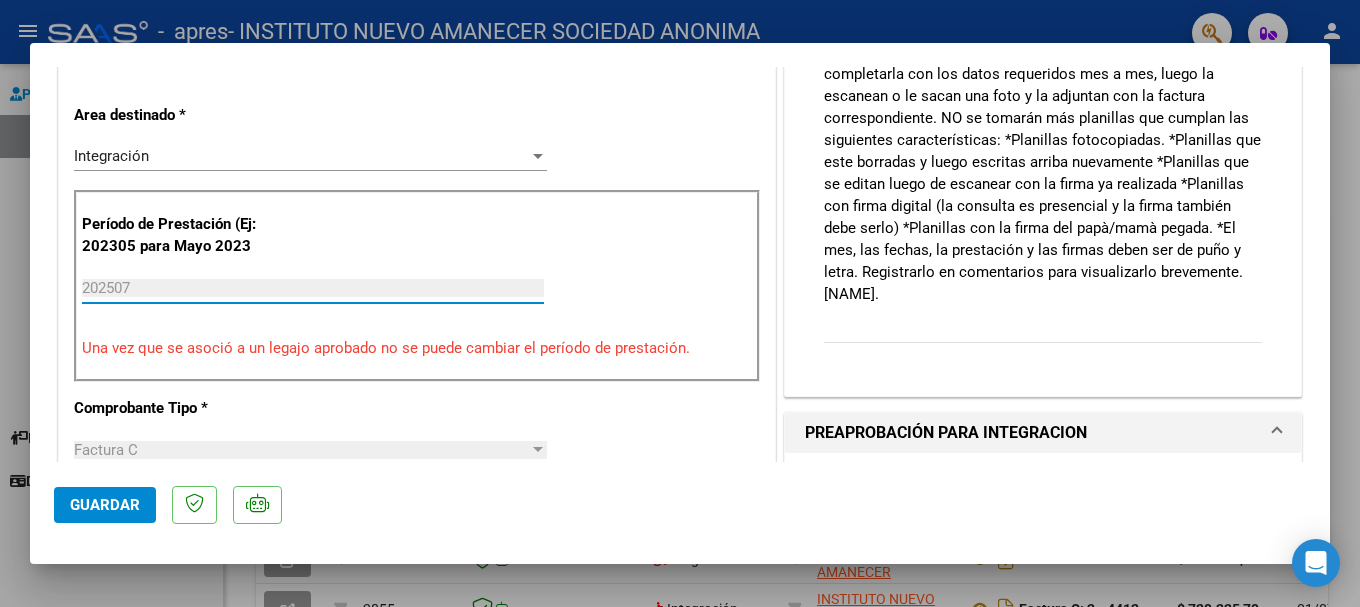 click on "202507" at bounding box center [313, 288] 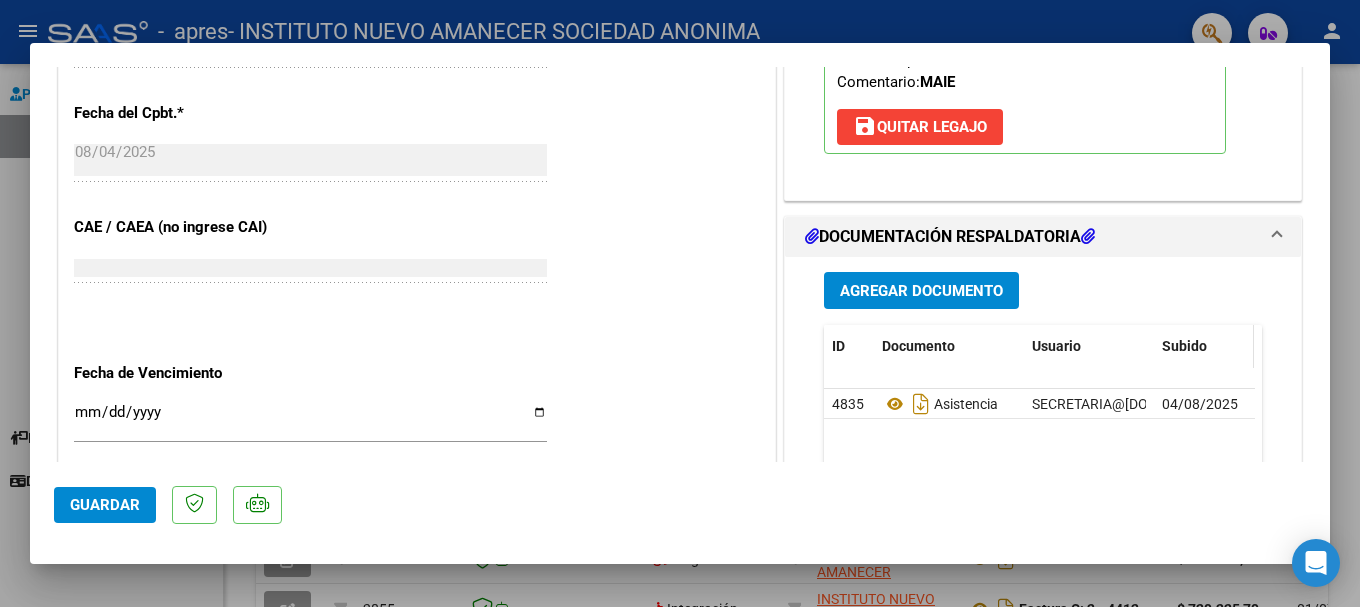 scroll, scrollTop: 1200, scrollLeft: 0, axis: vertical 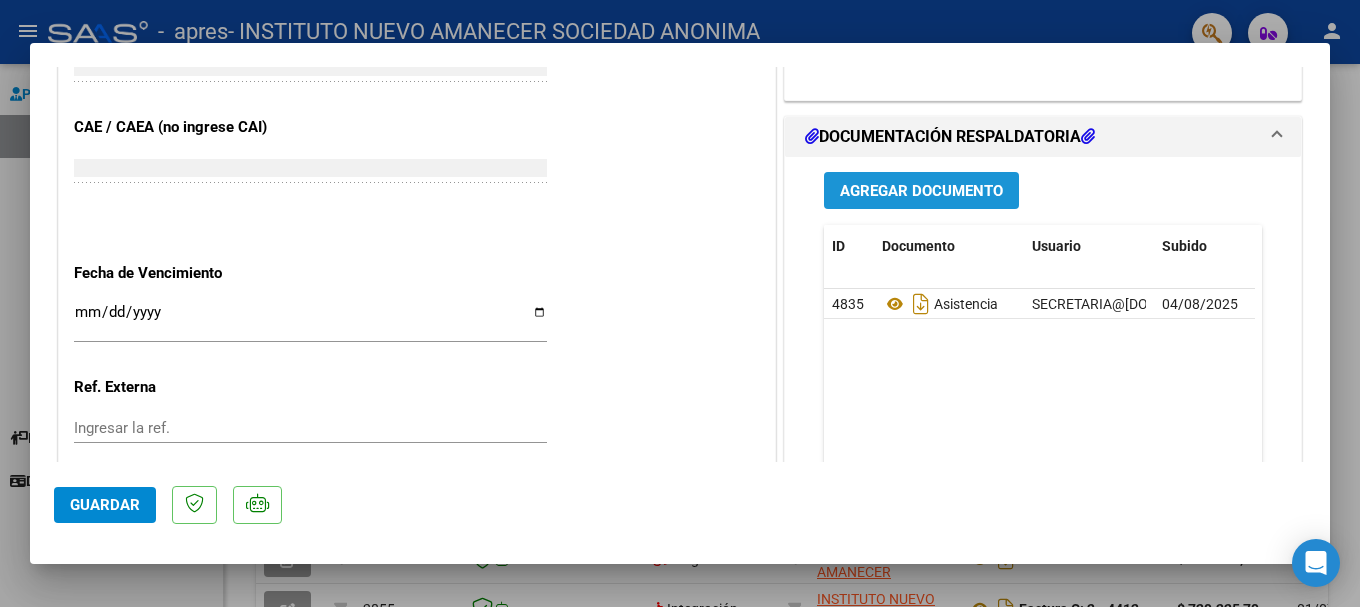 click on "Agregar Documento" at bounding box center (921, 190) 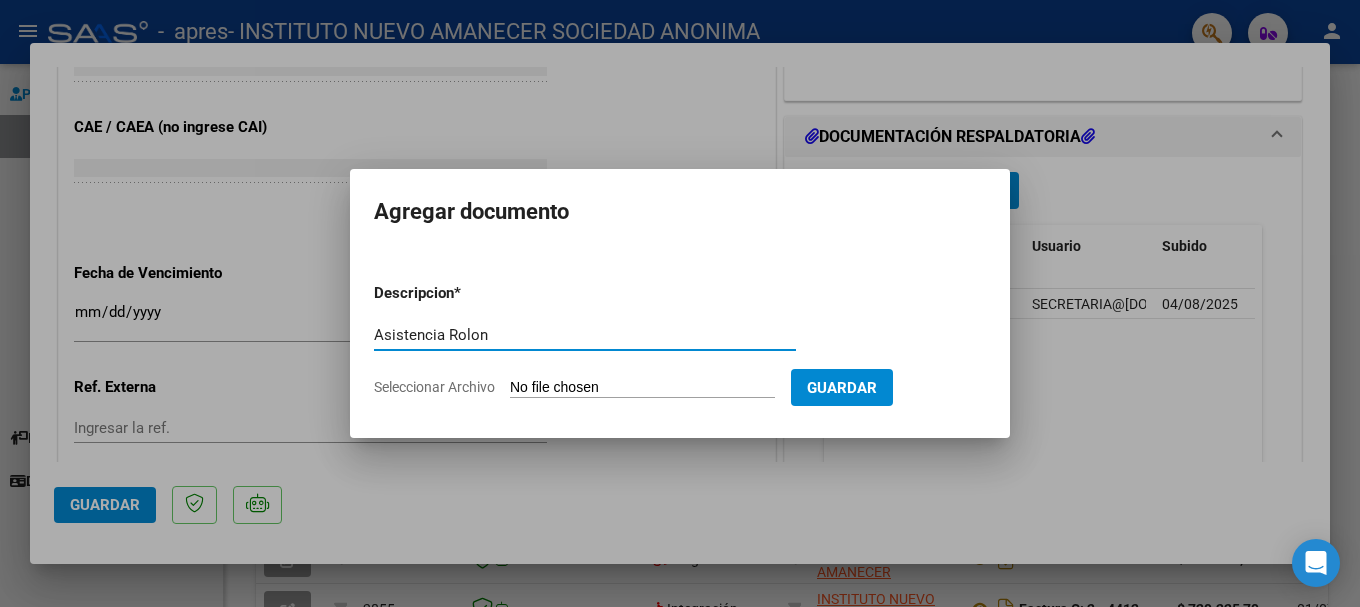 type on "Asistencia Rolon" 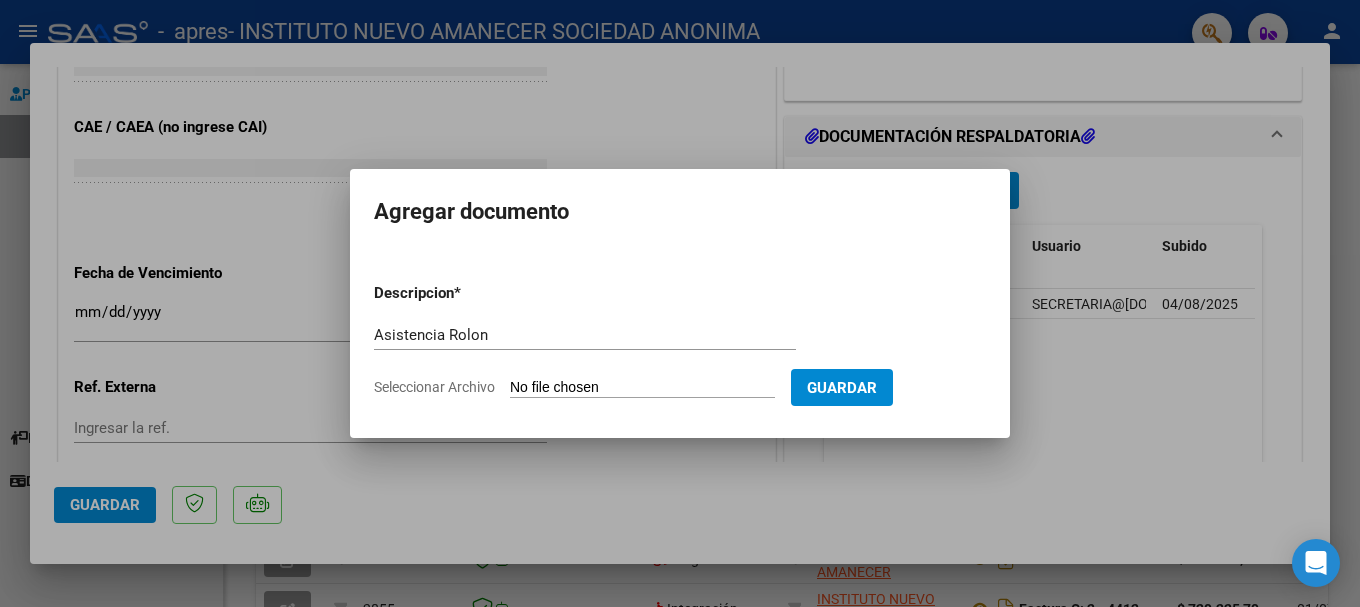 click on "Seleccionar Archivo" at bounding box center (642, 388) 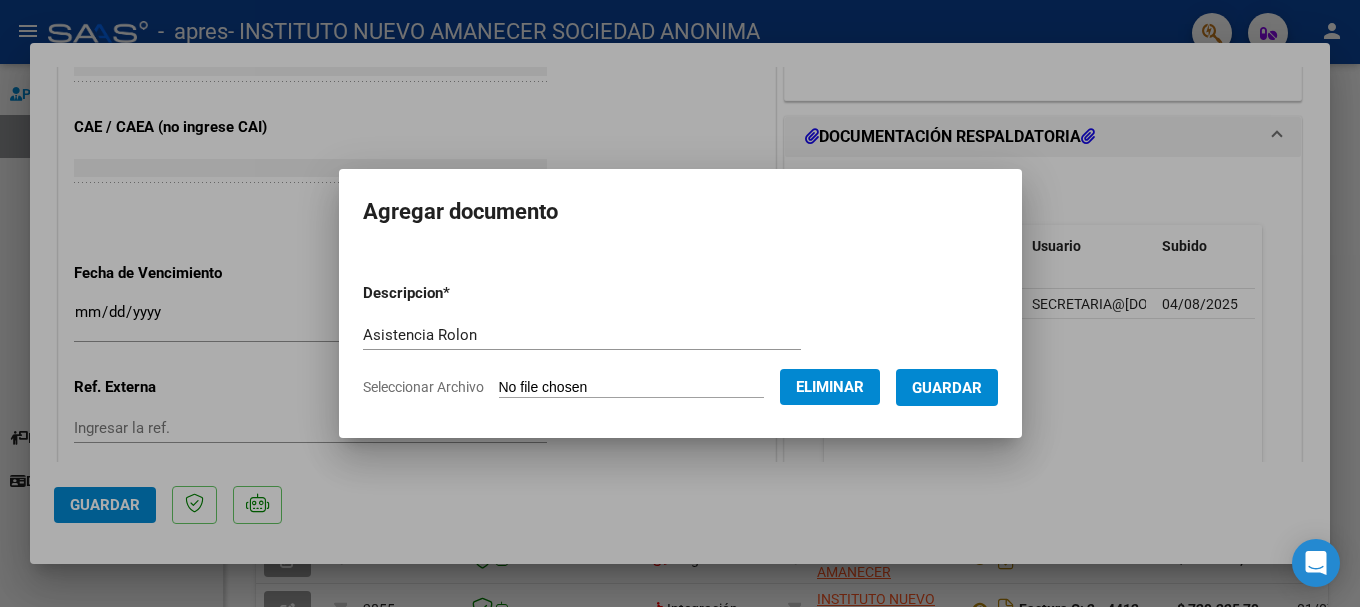 click on "Guardar" at bounding box center (947, 388) 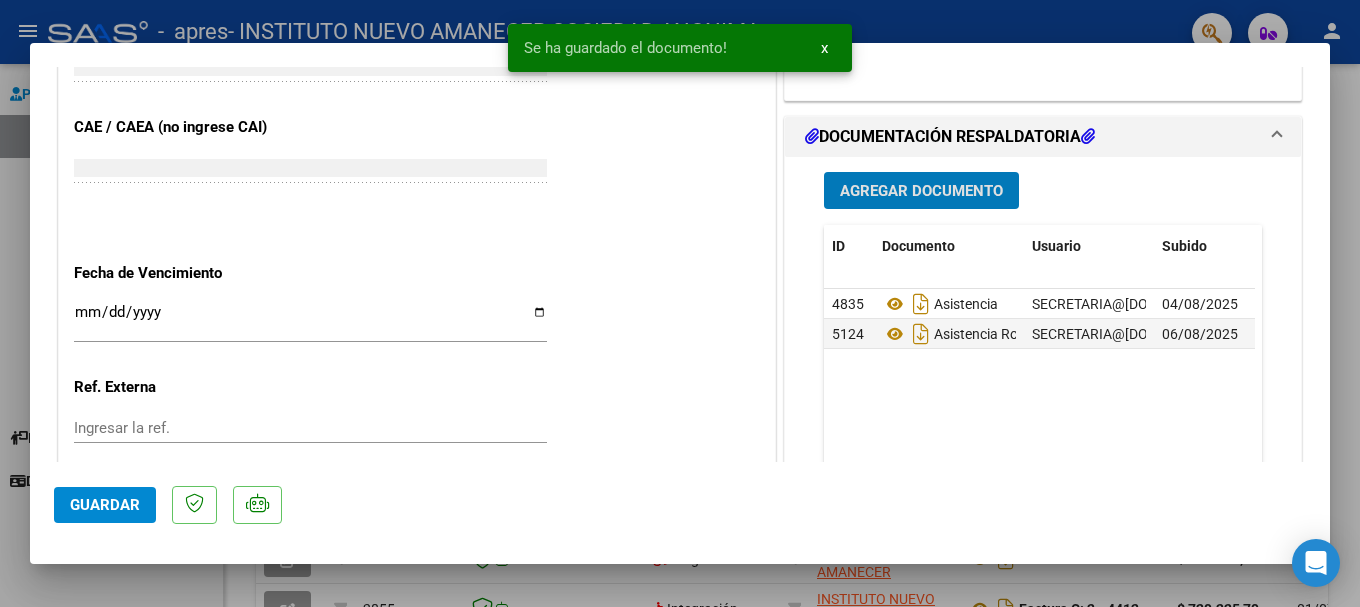 click on "Guardar" 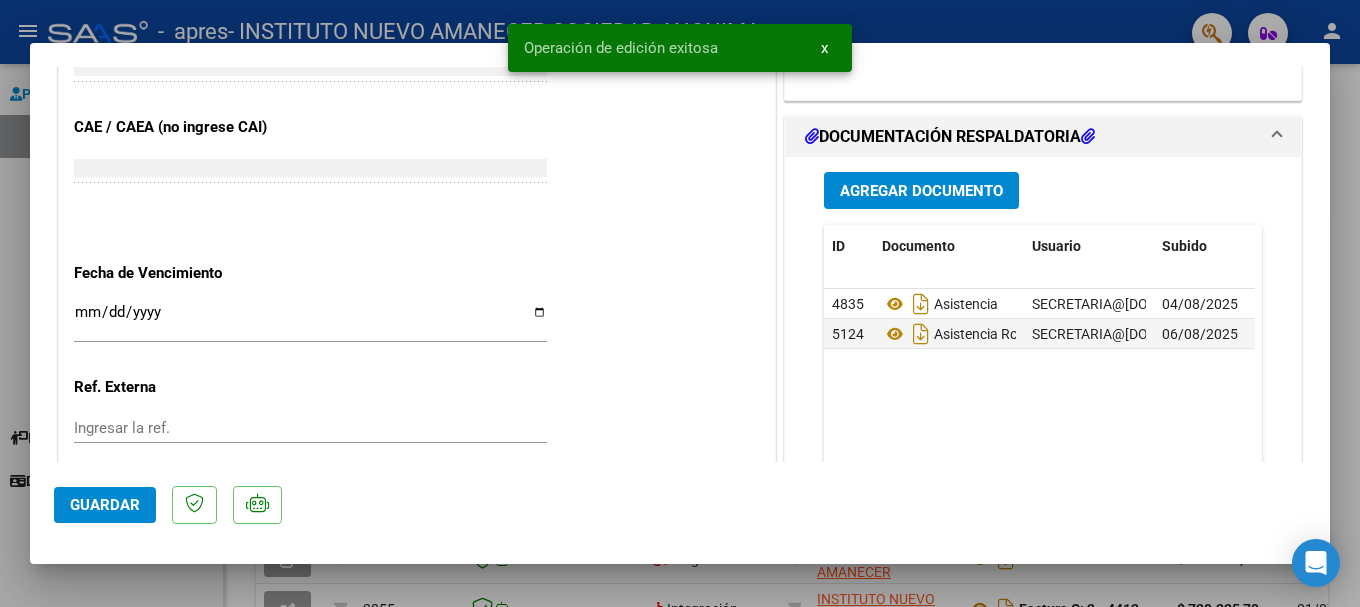 click at bounding box center [680, 303] 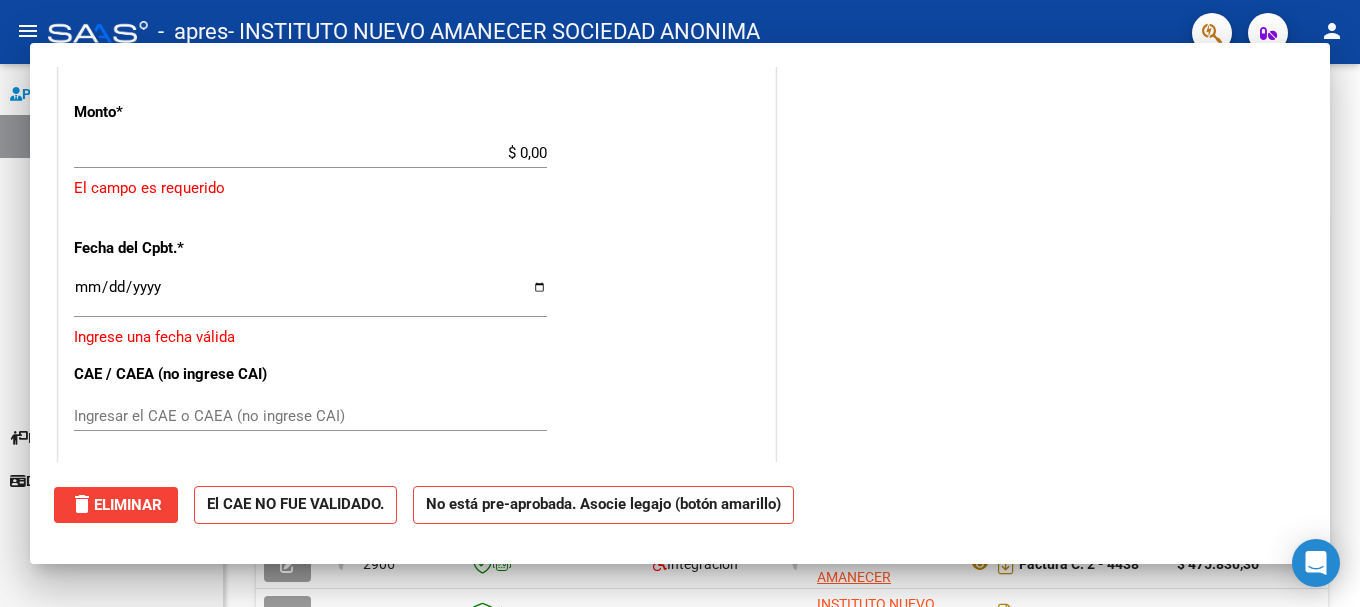 scroll, scrollTop: 0, scrollLeft: 0, axis: both 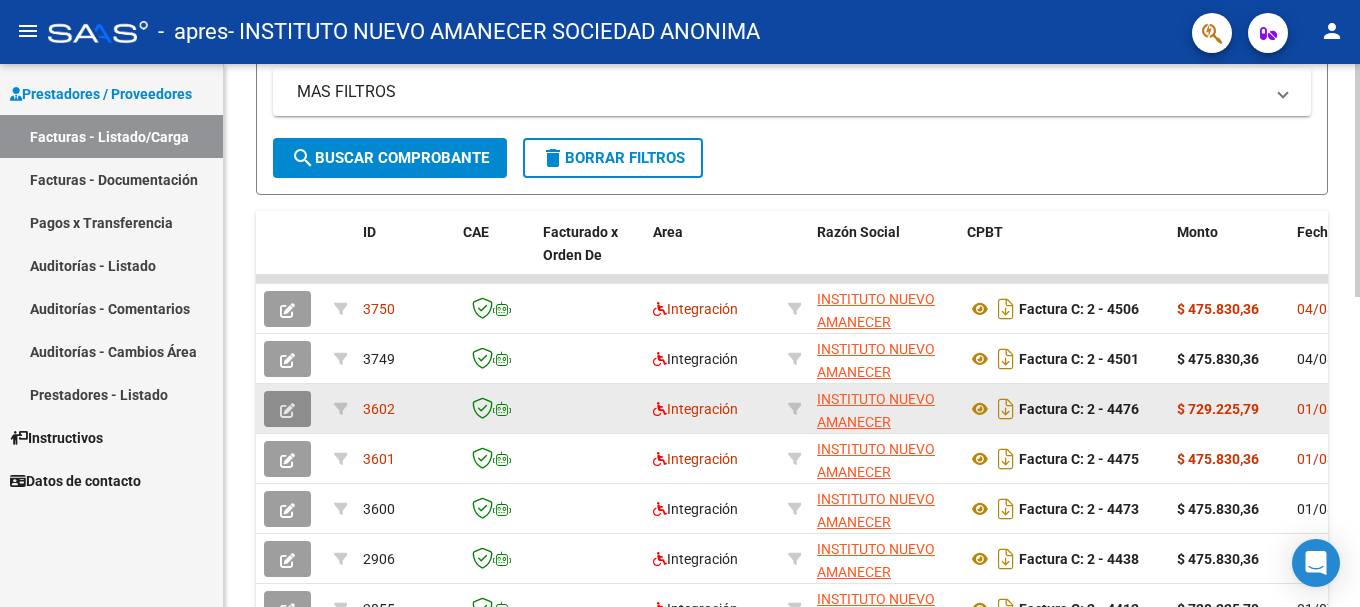 click 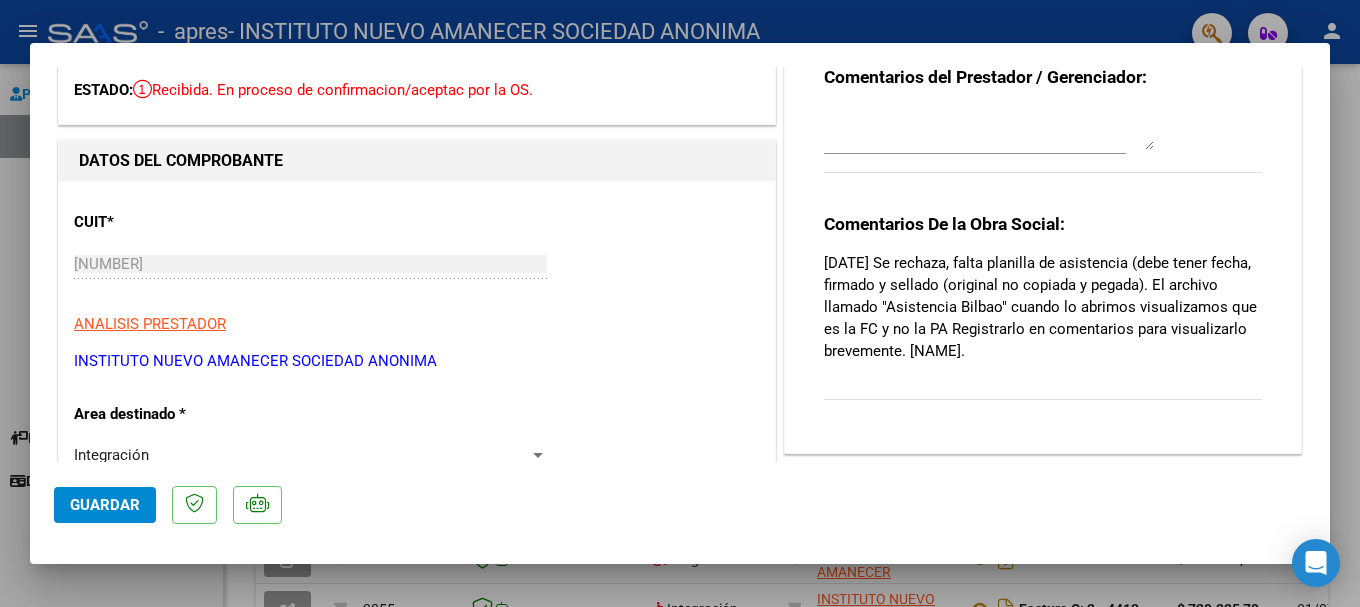 scroll, scrollTop: 0, scrollLeft: 0, axis: both 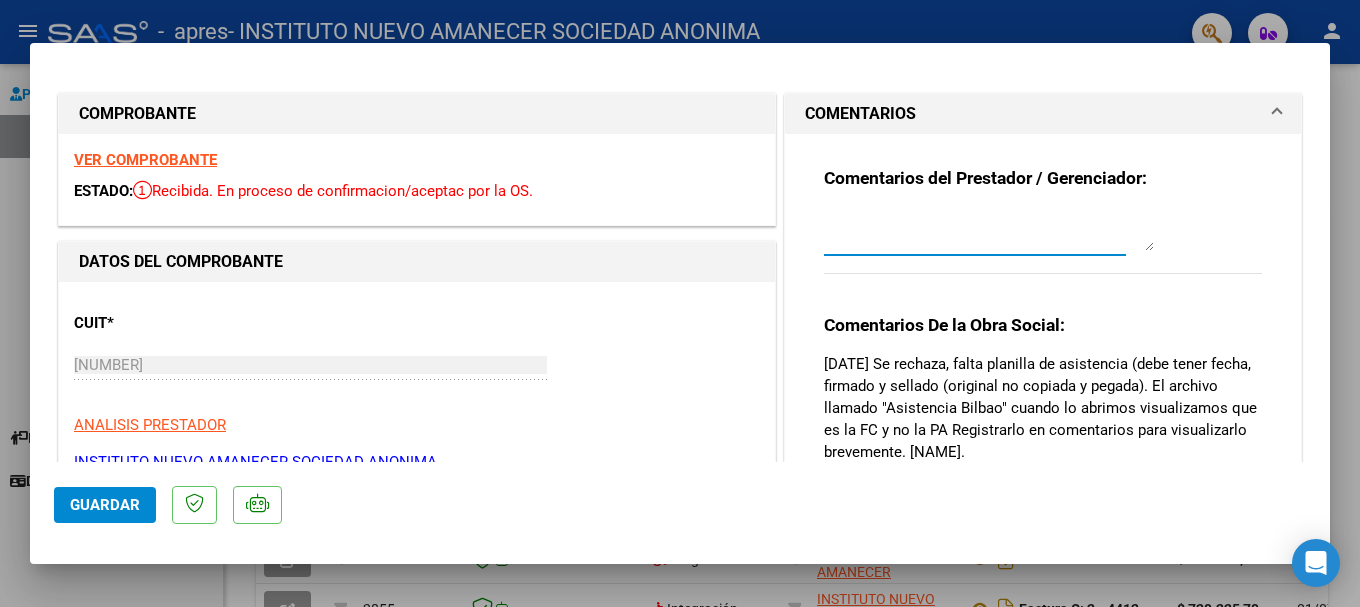 drag, startPoint x: 923, startPoint y: 244, endPoint x: 937, endPoint y: 237, distance: 15.652476 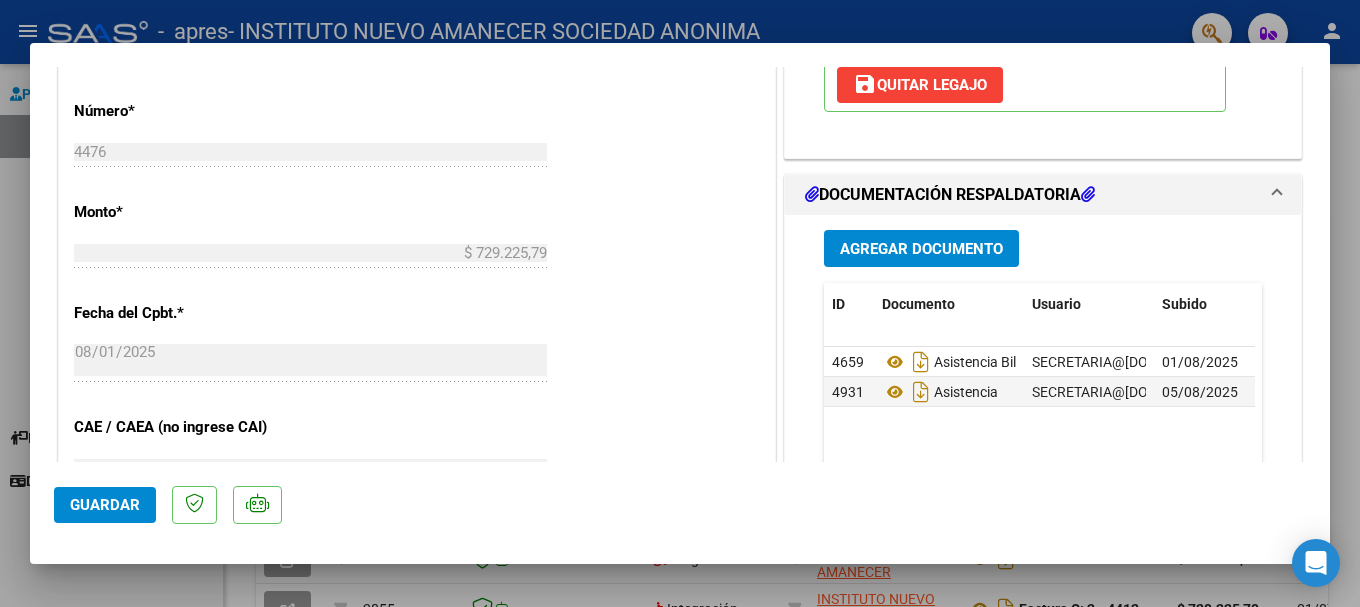 scroll, scrollTop: 1000, scrollLeft: 0, axis: vertical 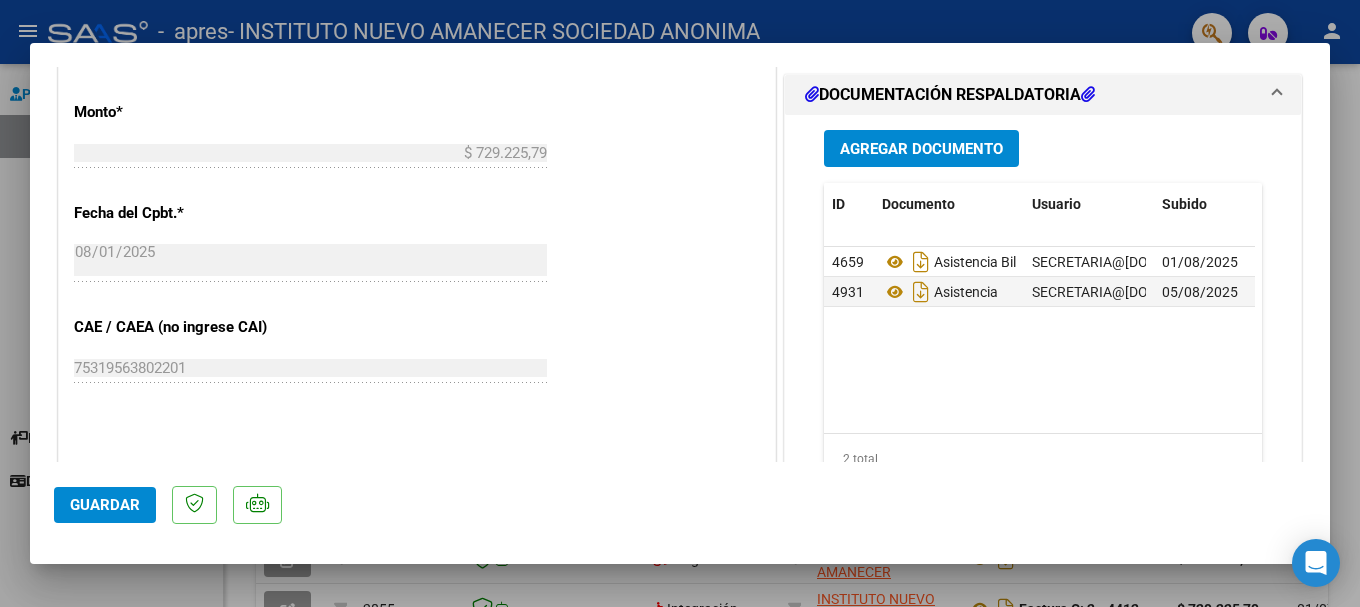 type on "ADJUNTAMOS PLANILLA DE ASISTENCIA. MUCHAS GRACIAS." 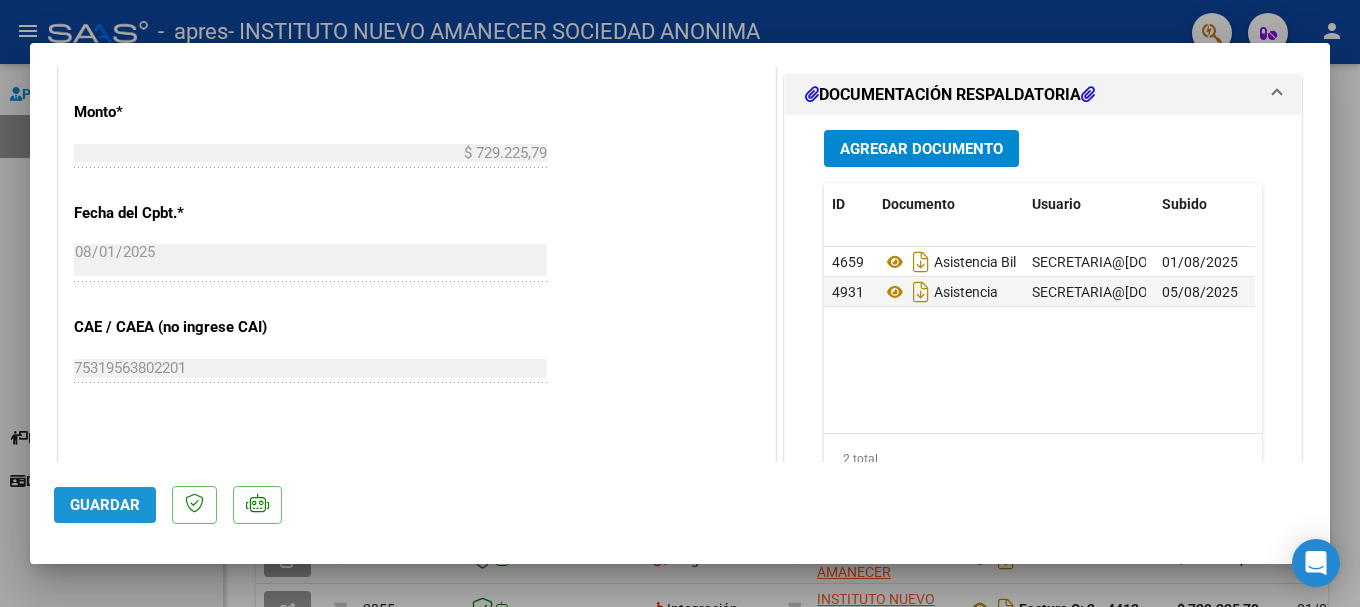 click on "Guardar" 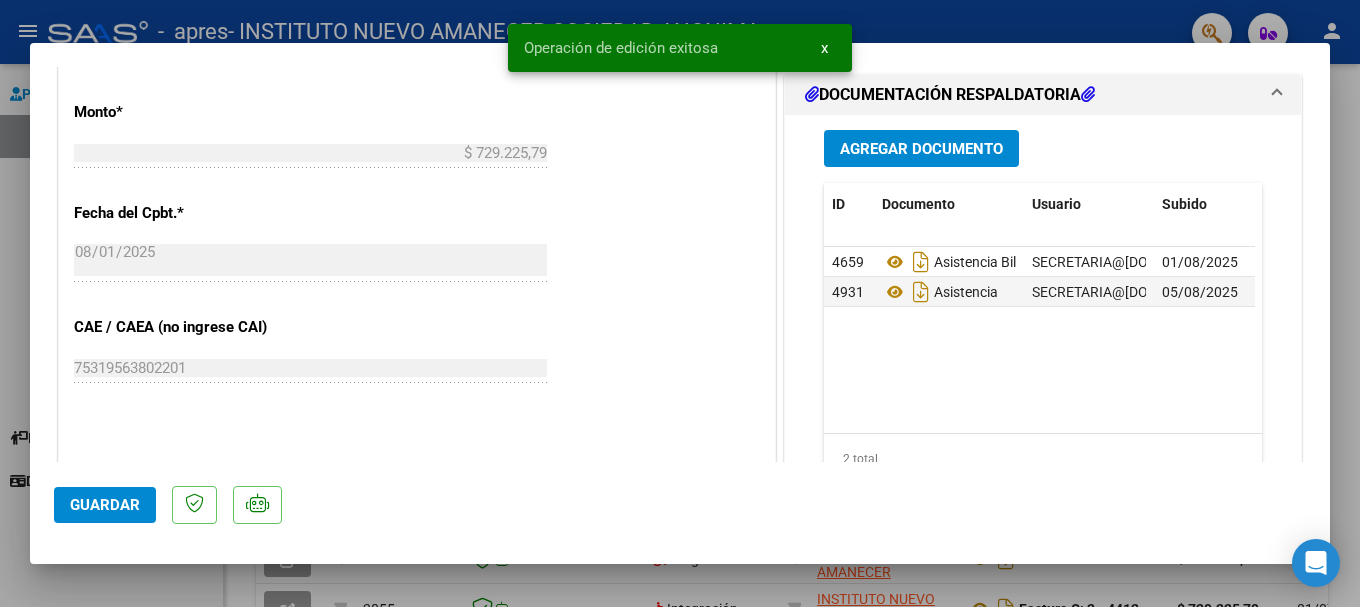 scroll, scrollTop: 1321, scrollLeft: 0, axis: vertical 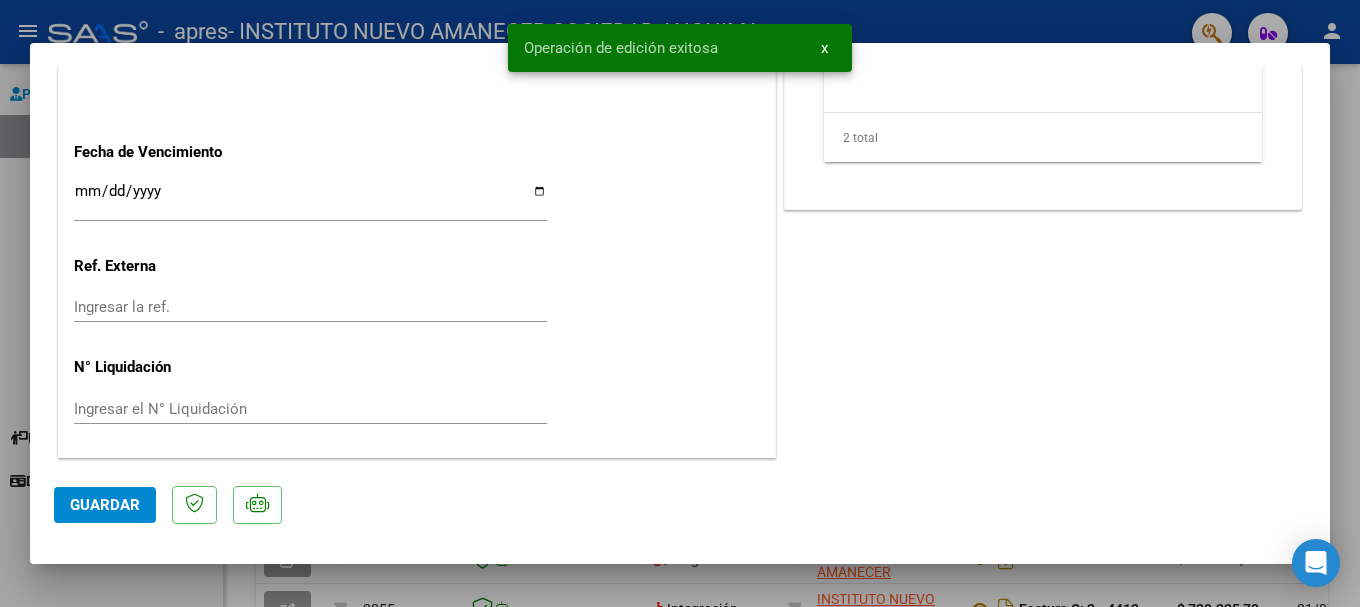 click at bounding box center (680, 303) 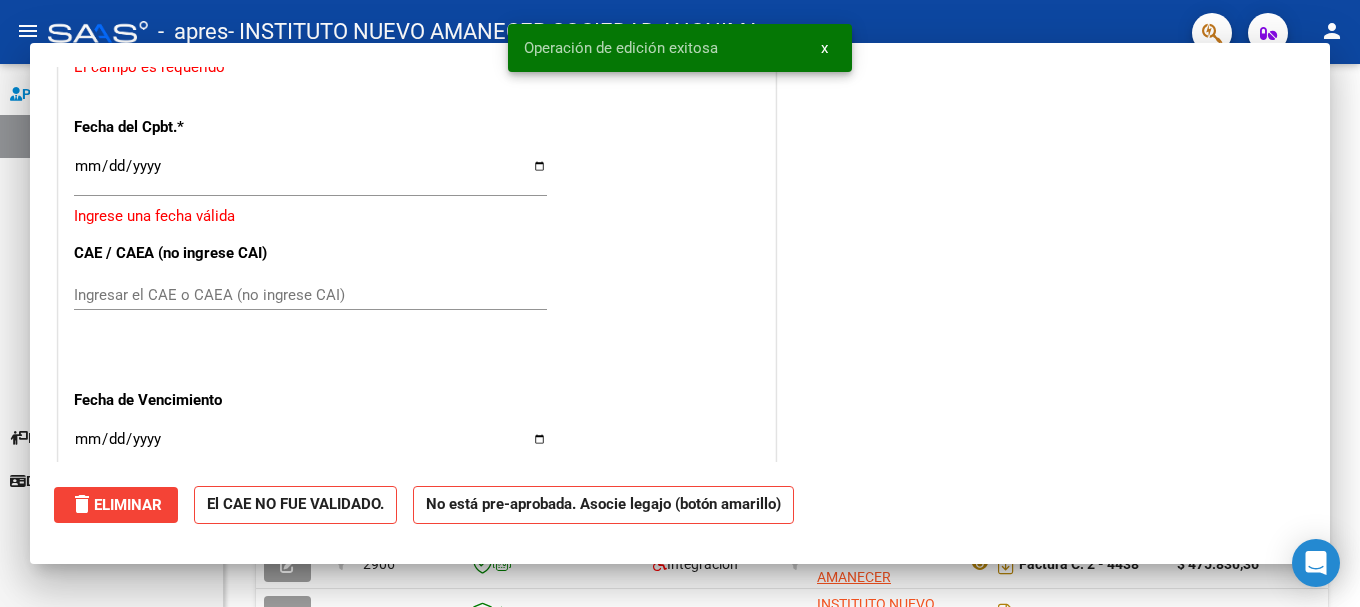 scroll, scrollTop: 0, scrollLeft: 0, axis: both 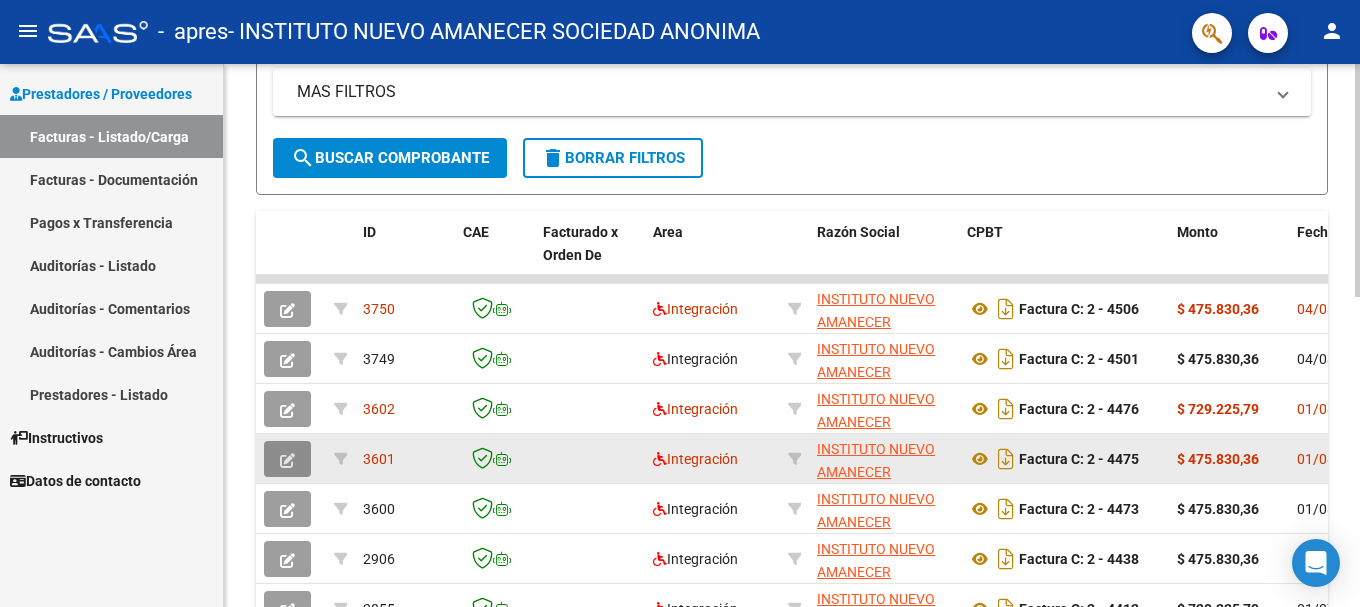 click 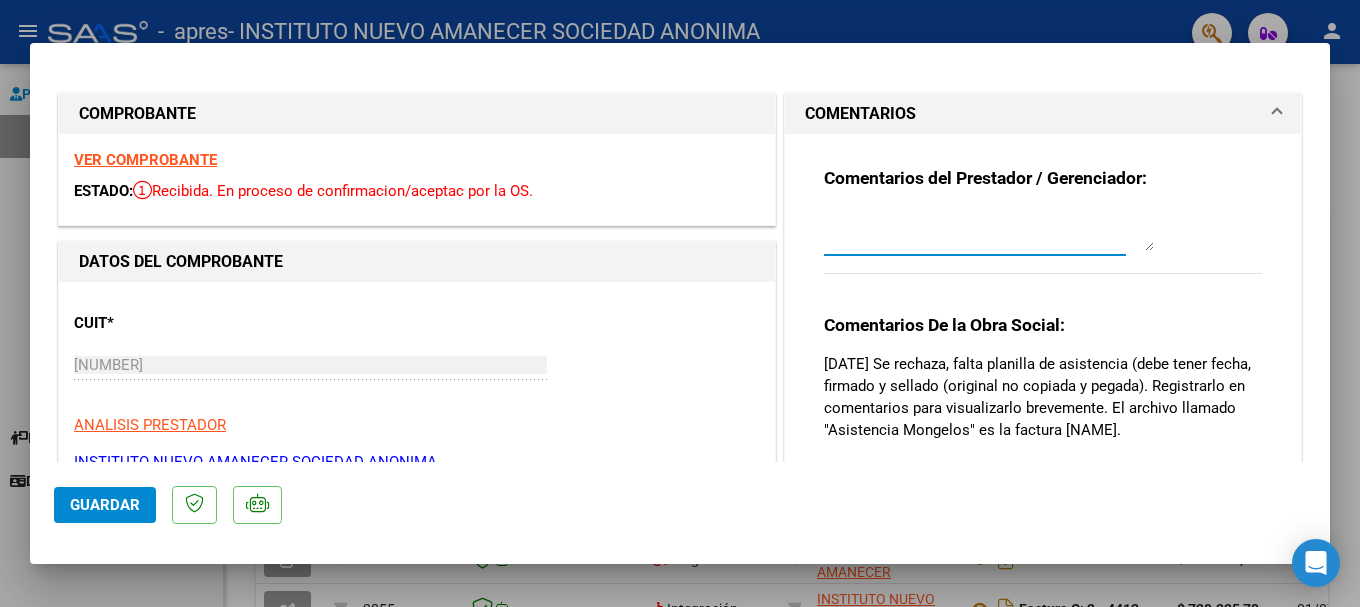 click at bounding box center [989, 231] 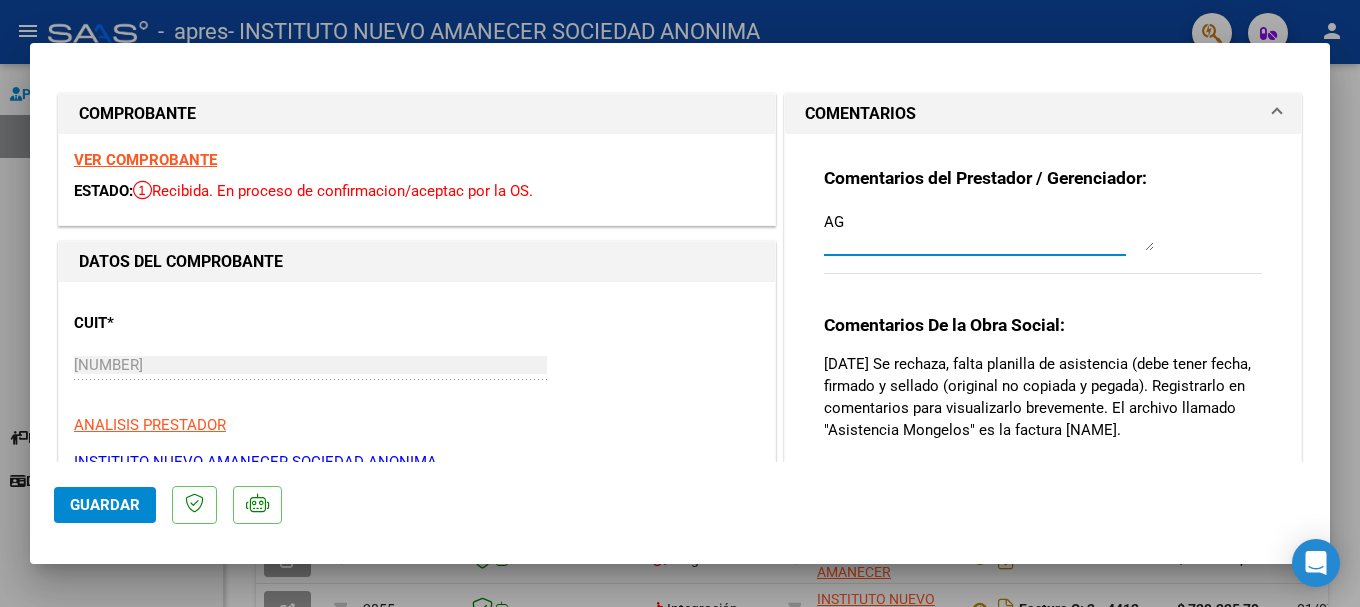 type on "A" 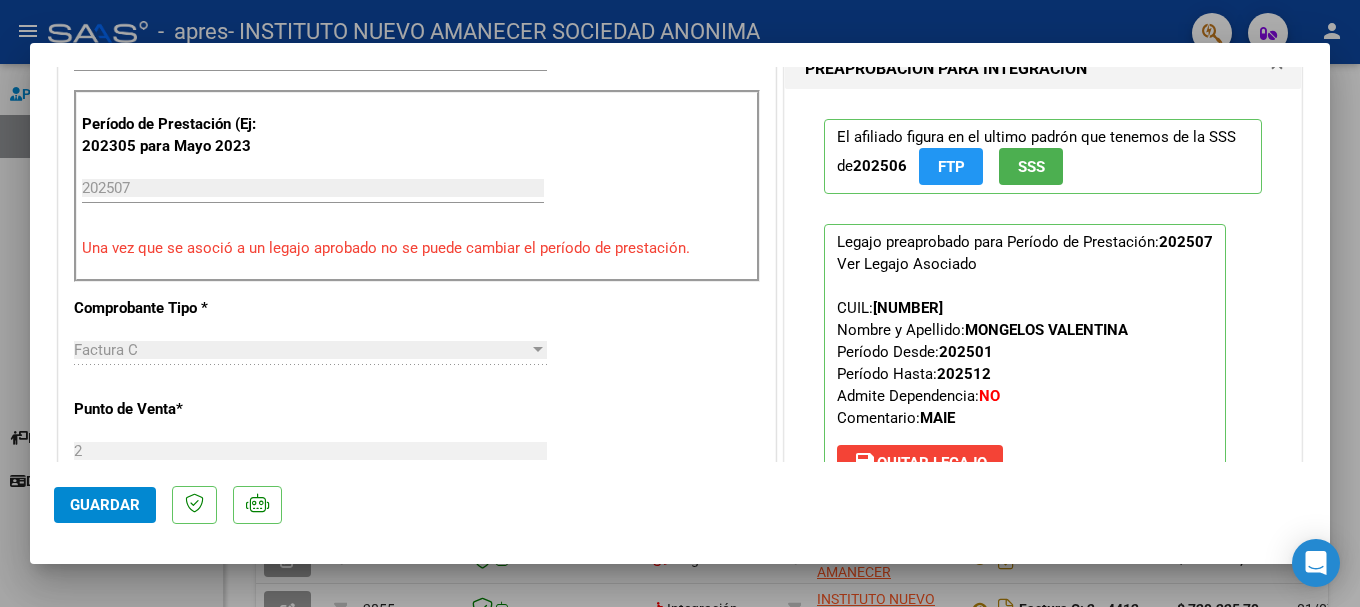 scroll, scrollTop: 1000, scrollLeft: 0, axis: vertical 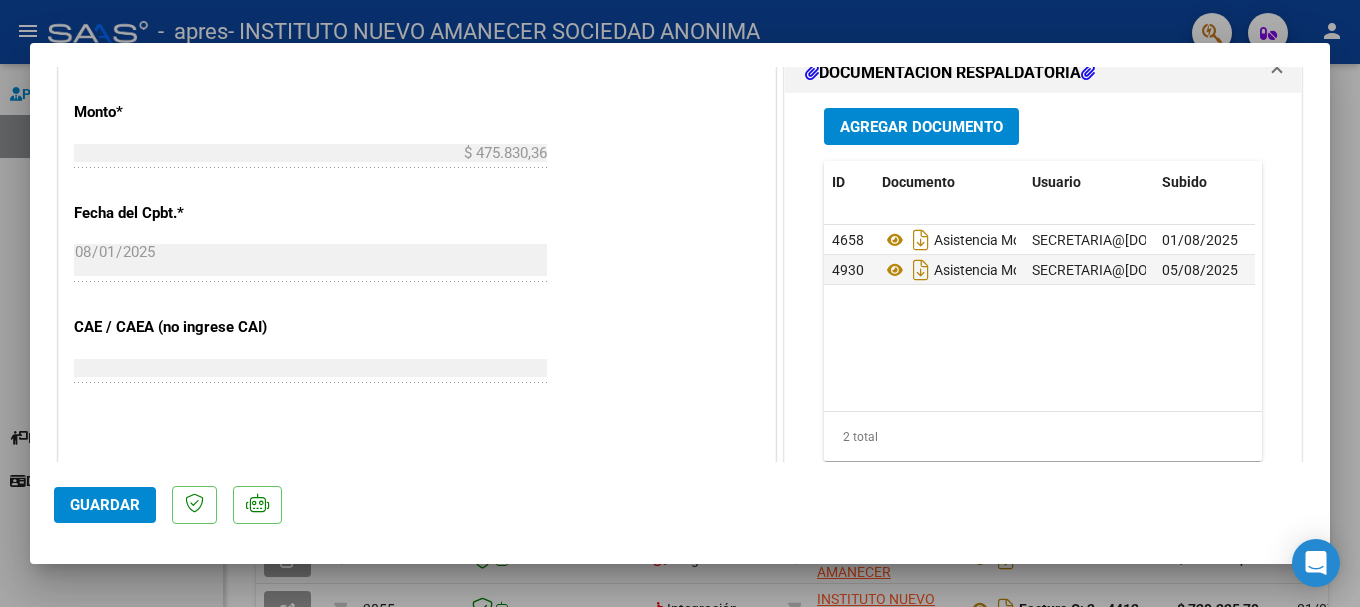 type on "ADJUNTAMOS PLANILLA DE ASISTENCIAS. MUCHAS GRACIAS." 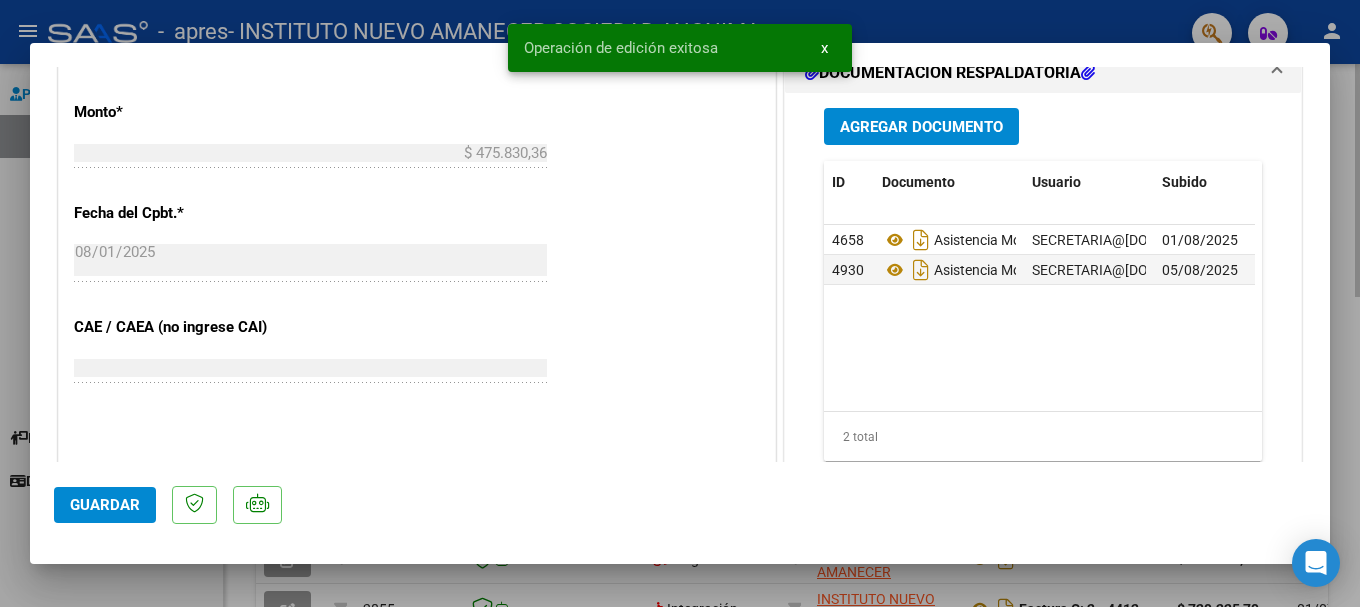 click at bounding box center (680, 303) 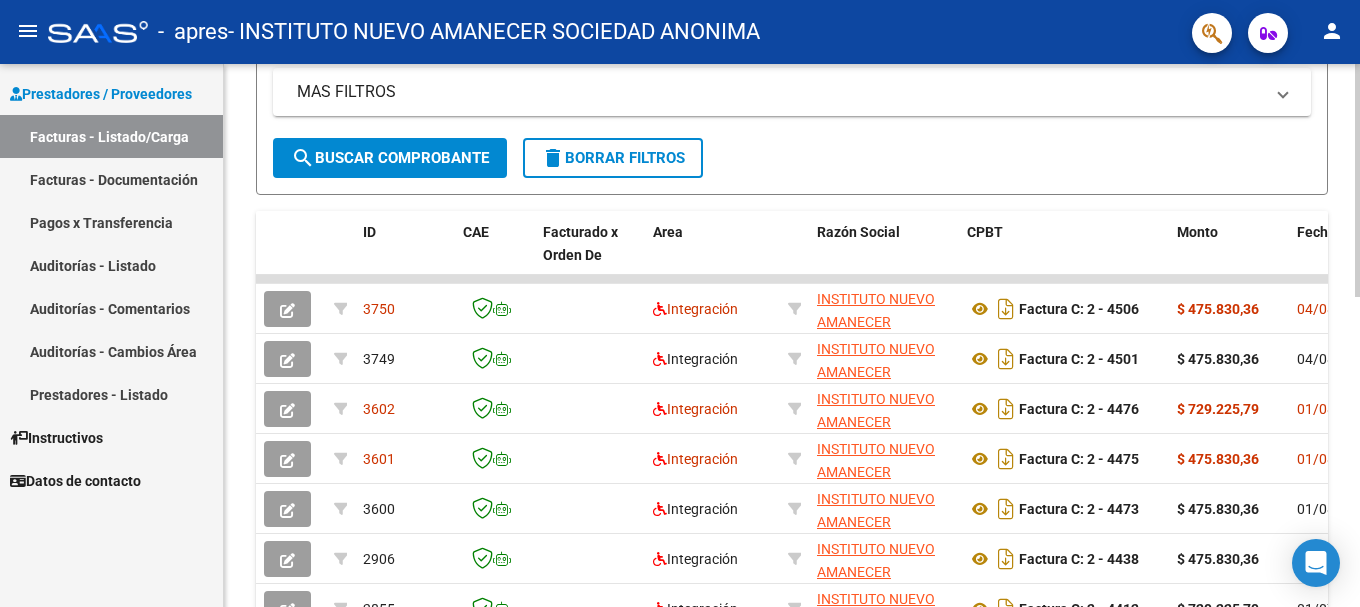 scroll, scrollTop: 725, scrollLeft: 0, axis: vertical 